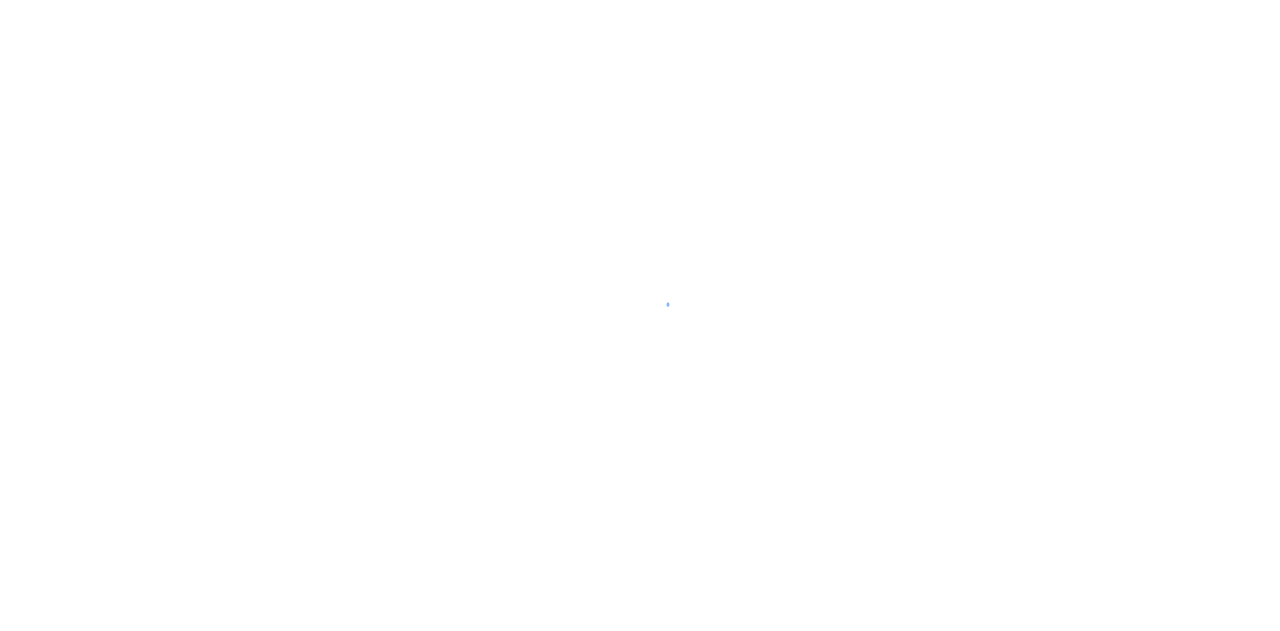 scroll, scrollTop: 0, scrollLeft: 0, axis: both 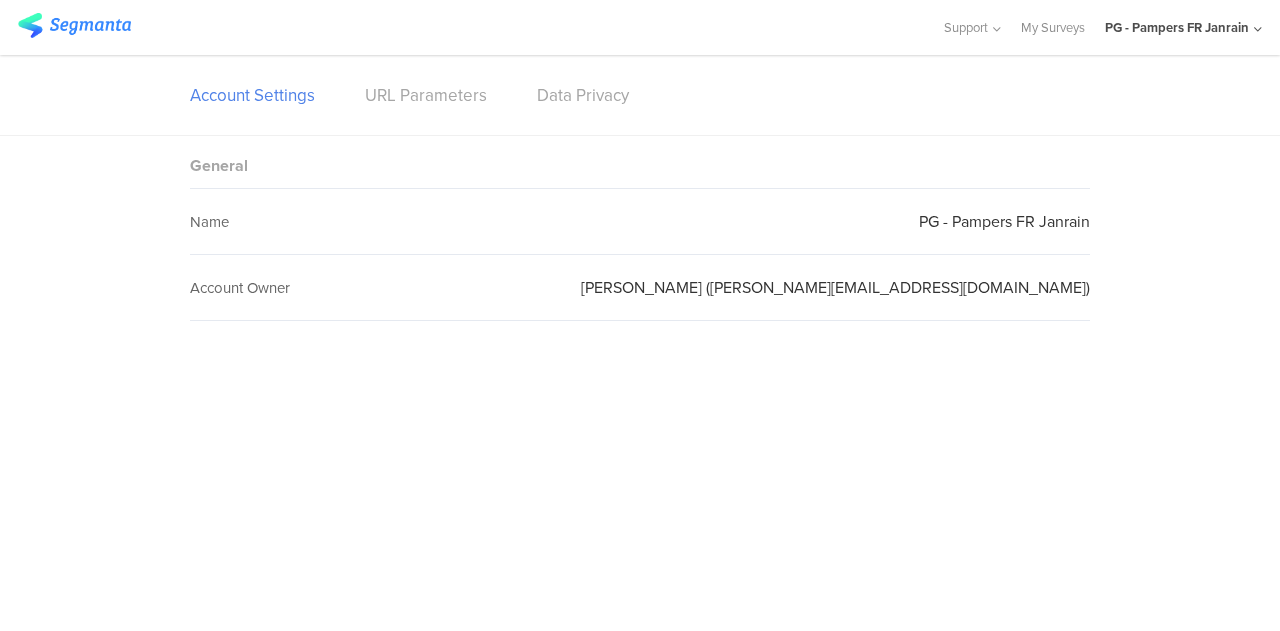 click at bounding box center (74, 25) 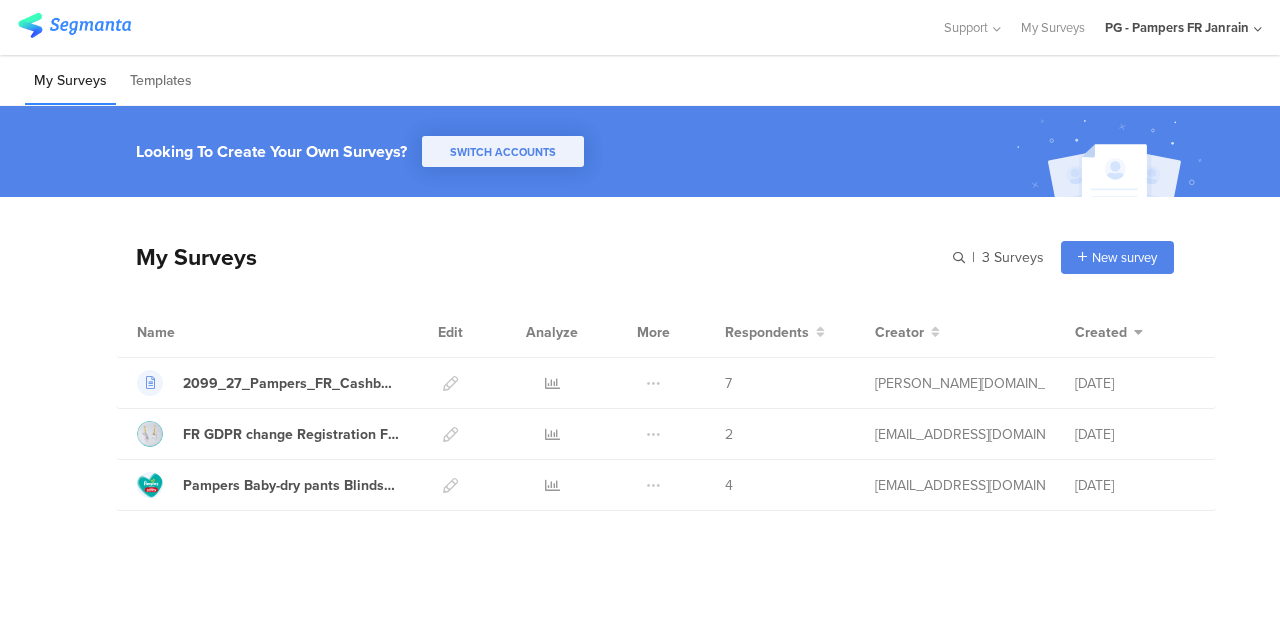 click on "PG - Pampers FR Janrain" 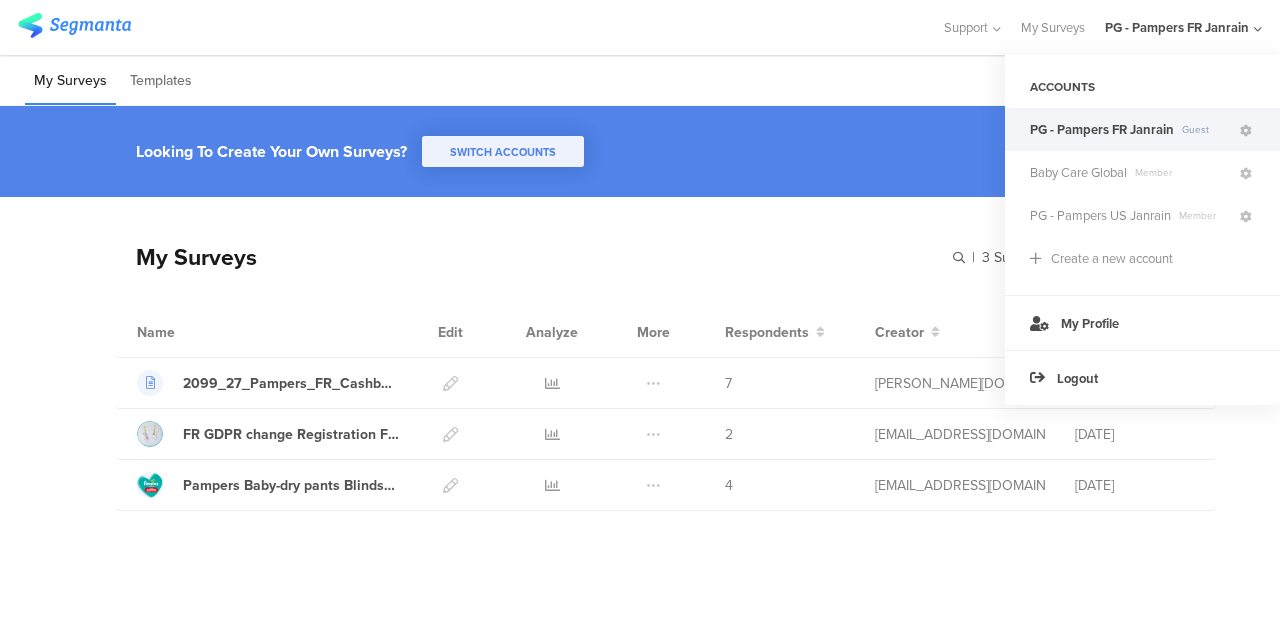 click on "PG - Pampers US Janrain" 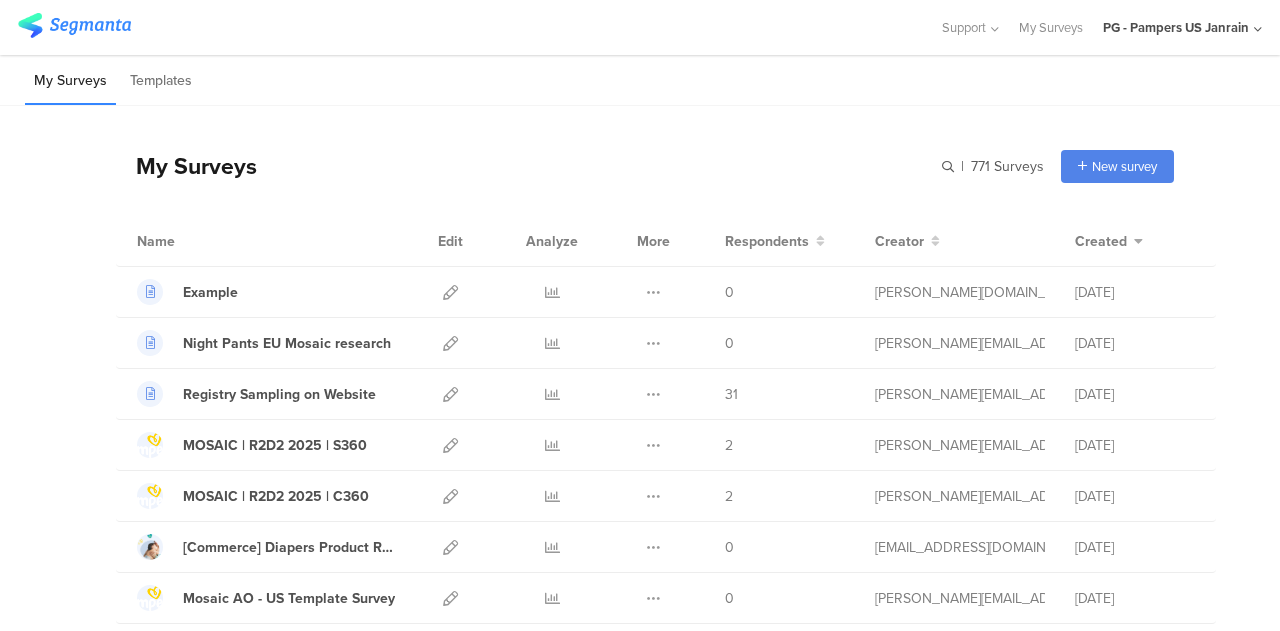 click at bounding box center (653, 343) 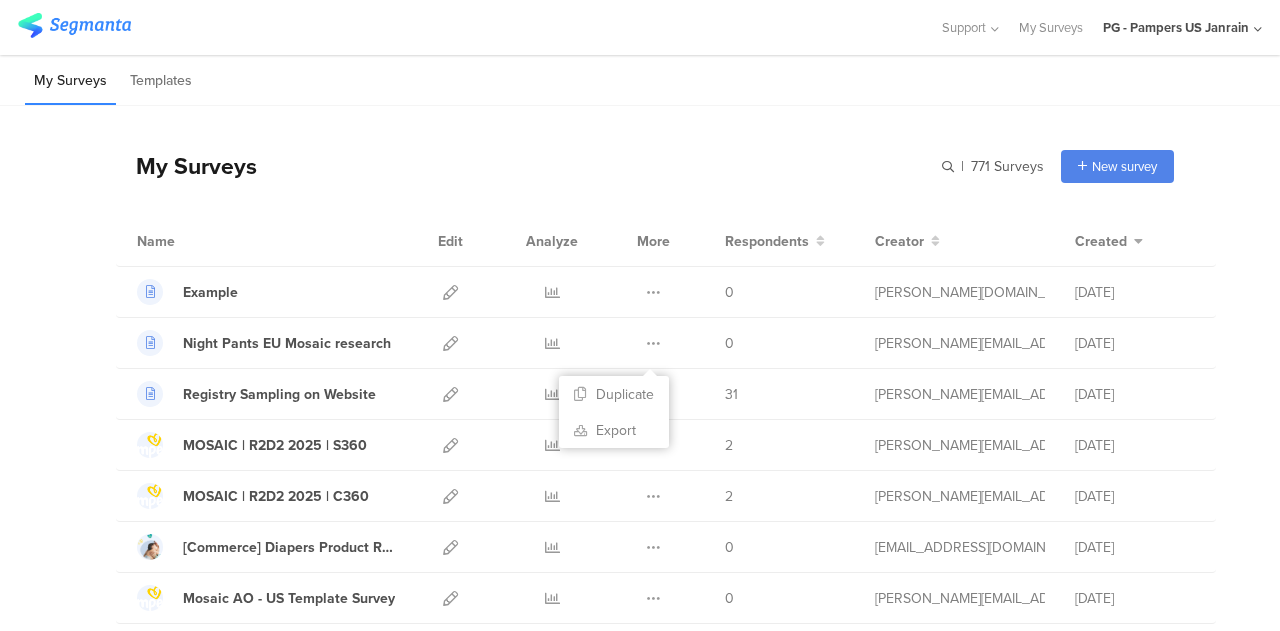 click at bounding box center [450, 343] 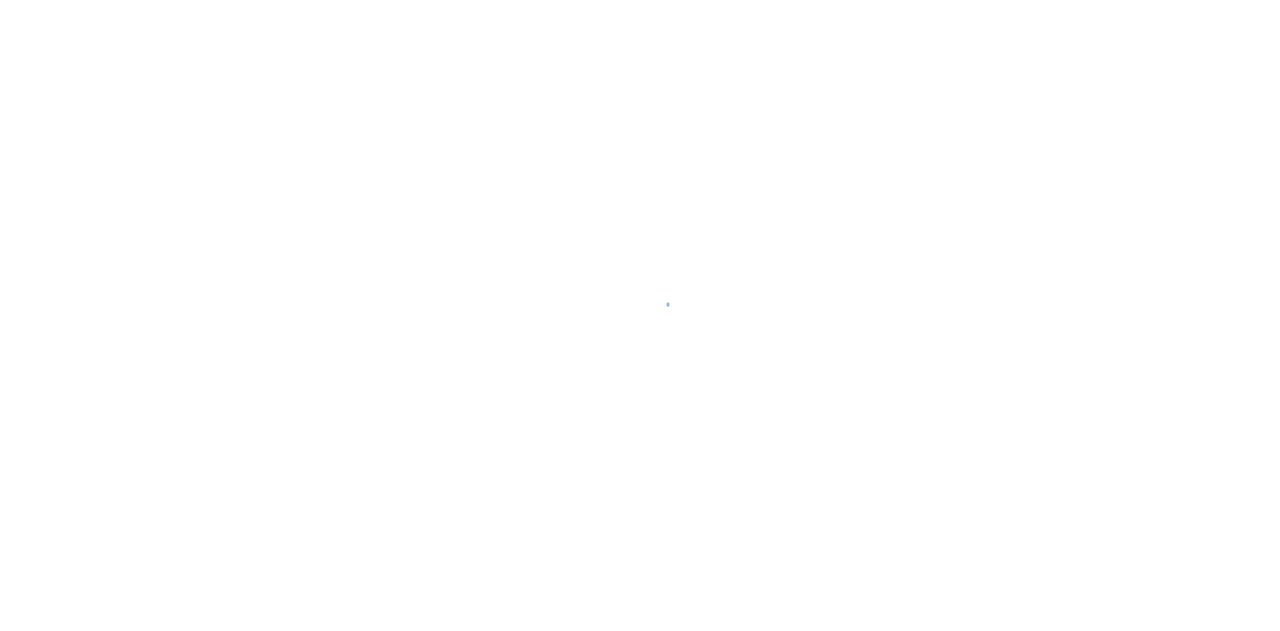 scroll, scrollTop: 0, scrollLeft: 0, axis: both 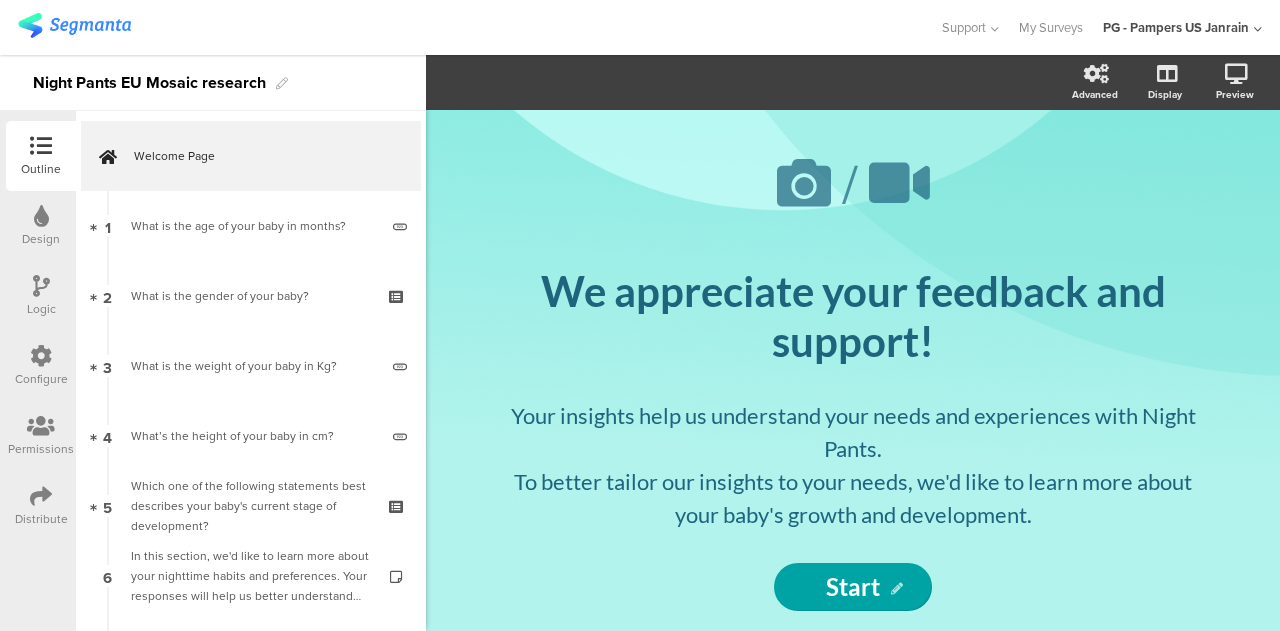 click on "Configure" at bounding box center [41, 379] 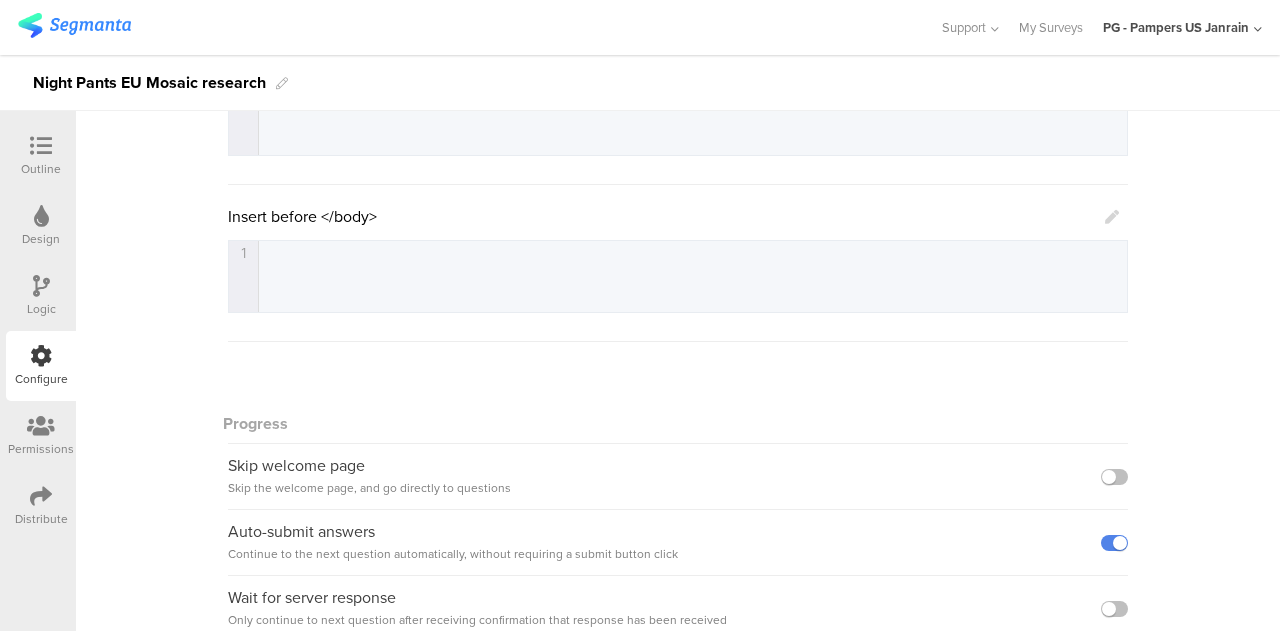 scroll, scrollTop: 0, scrollLeft: 0, axis: both 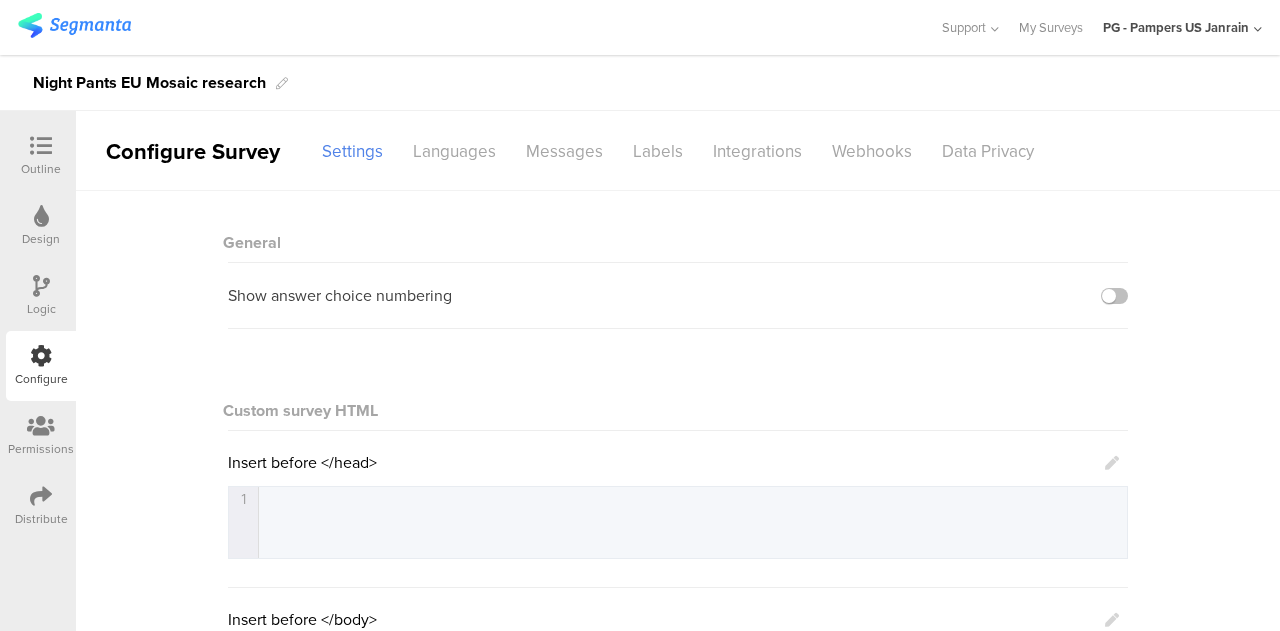 click on "Integrations" at bounding box center (757, 151) 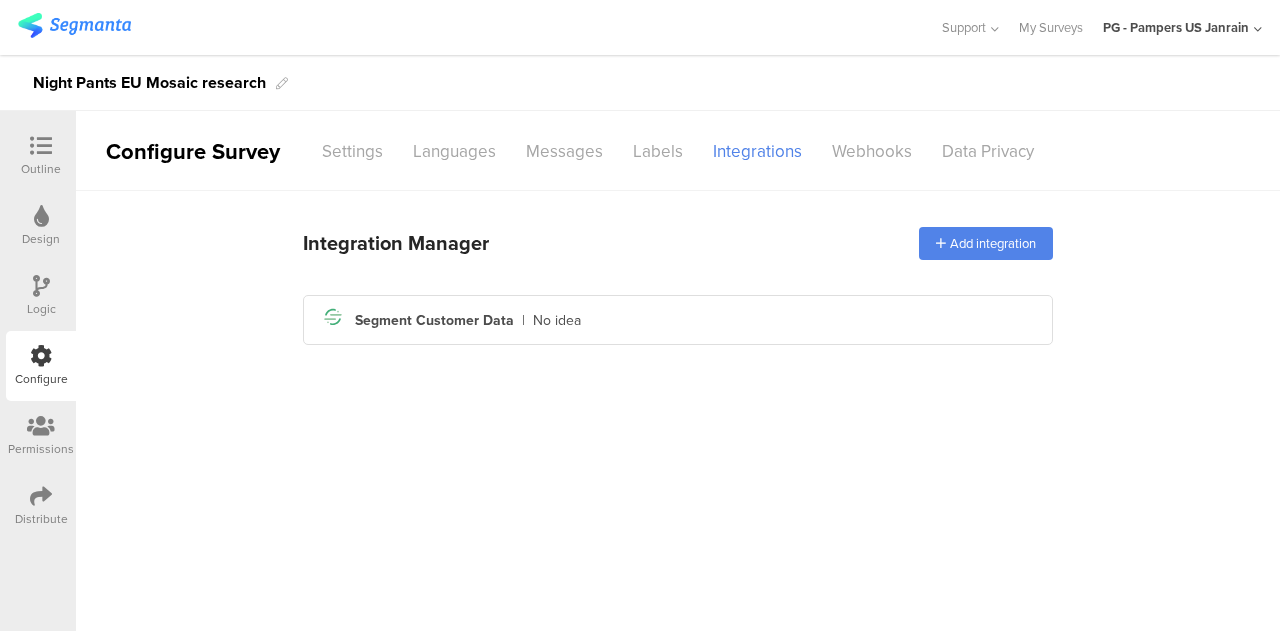 click on "Languages" at bounding box center [454, 151] 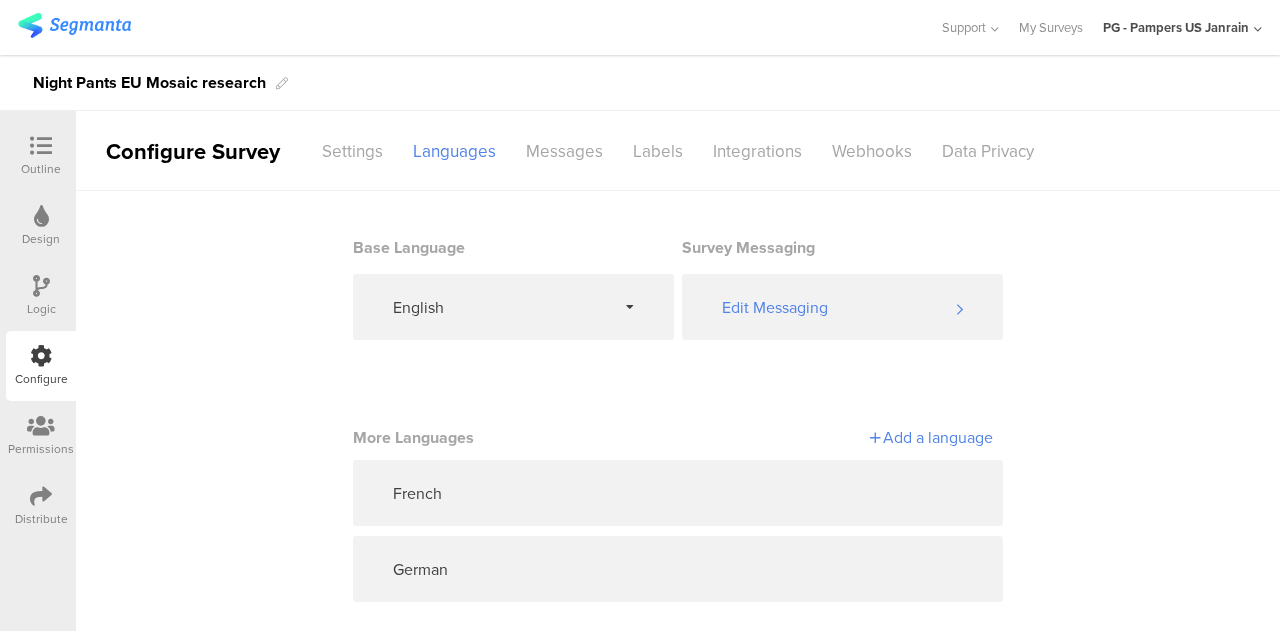 scroll, scrollTop: 21, scrollLeft: 0, axis: vertical 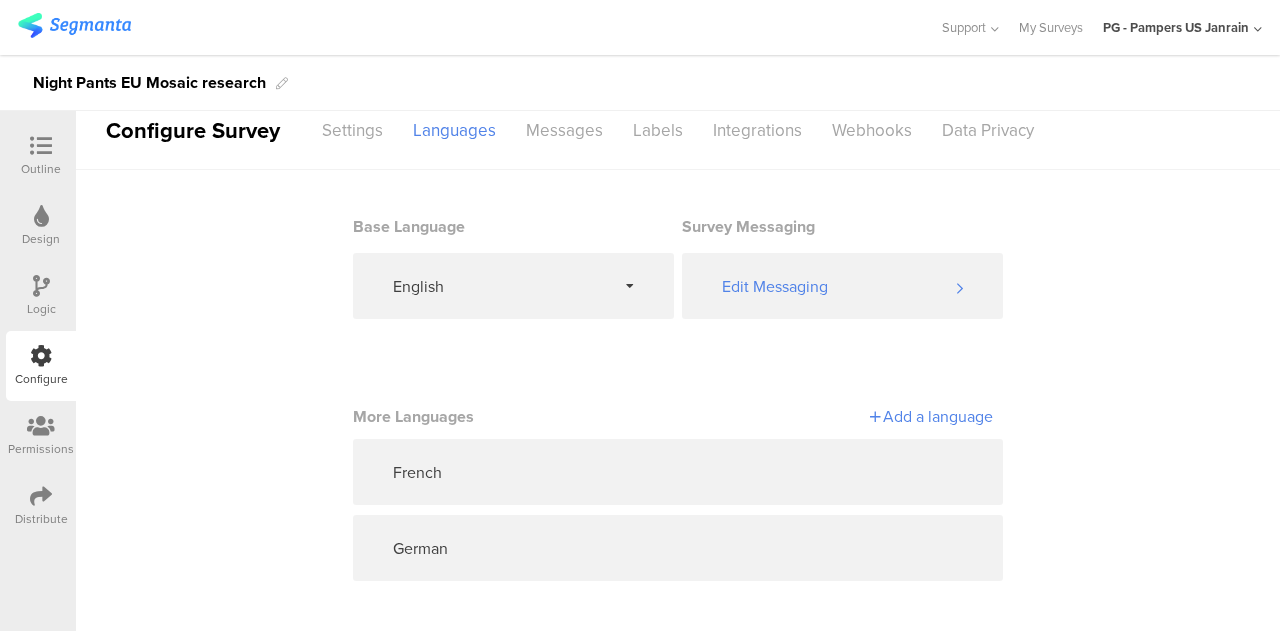 click at bounding box center (843, 472) 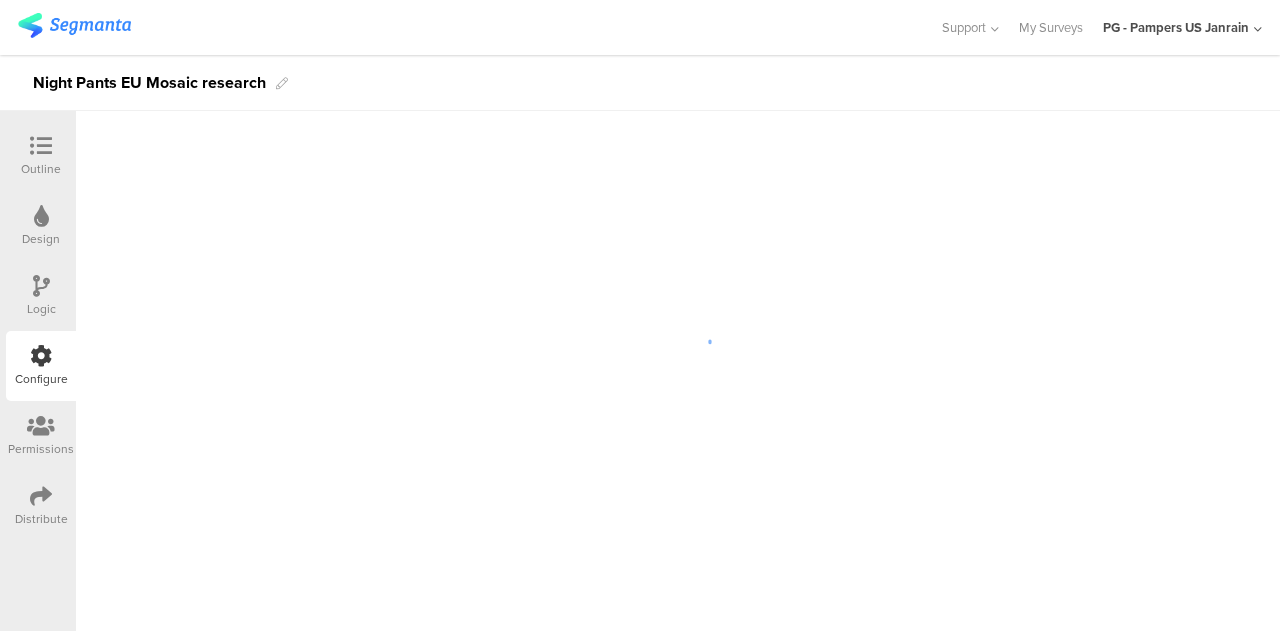 scroll, scrollTop: 0, scrollLeft: 0, axis: both 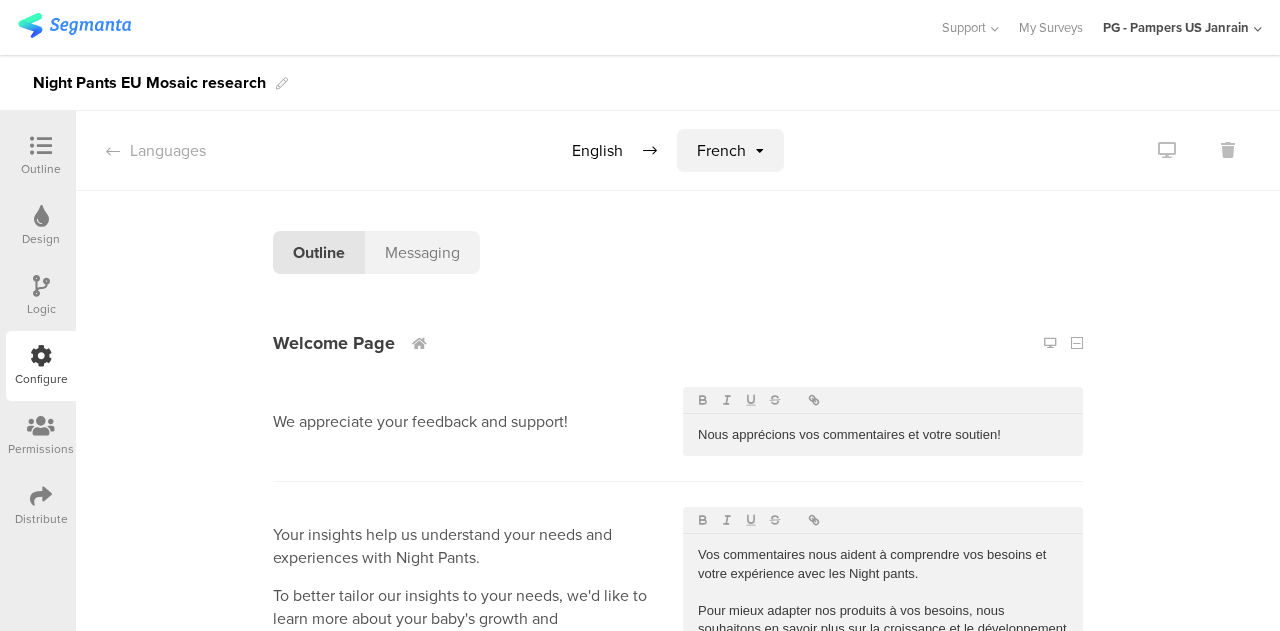 click at bounding box center (113, 151) 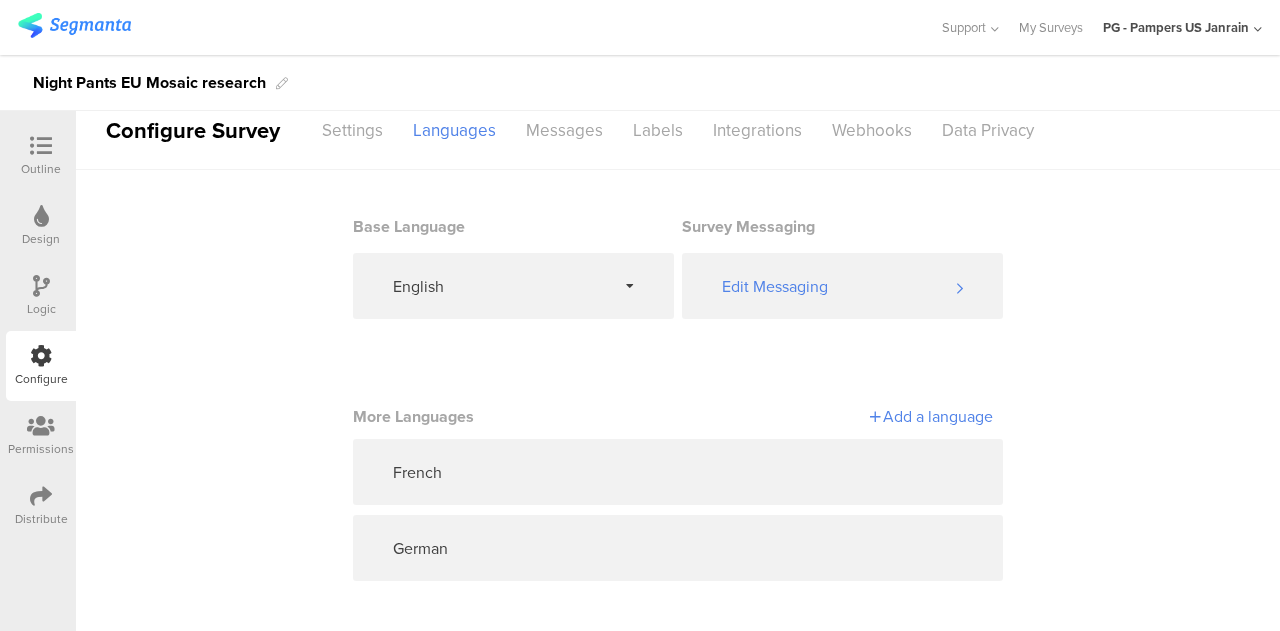 scroll, scrollTop: 20, scrollLeft: 0, axis: vertical 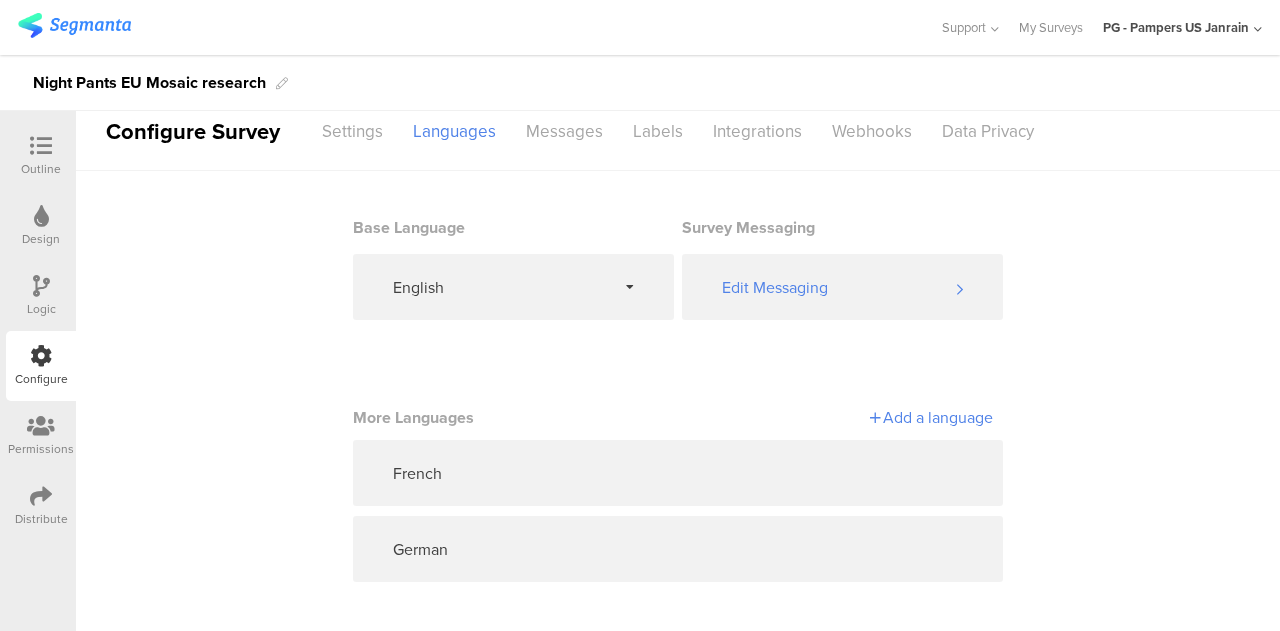 click on "French" at bounding box center (678, 473) 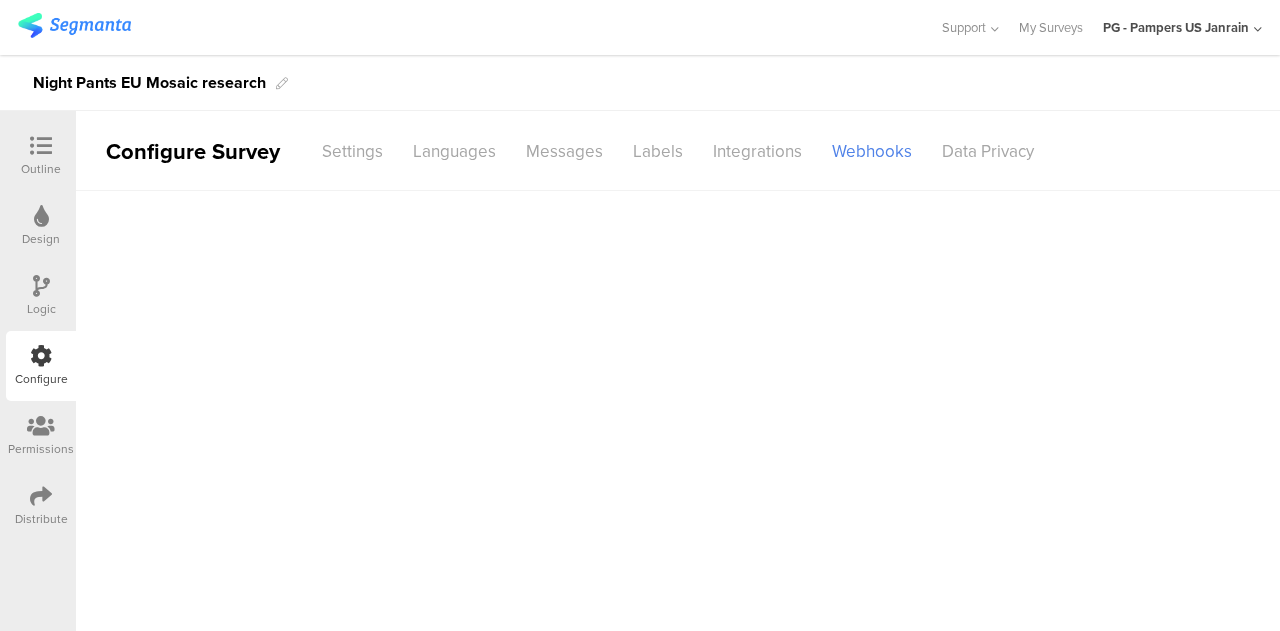scroll, scrollTop: 0, scrollLeft: 0, axis: both 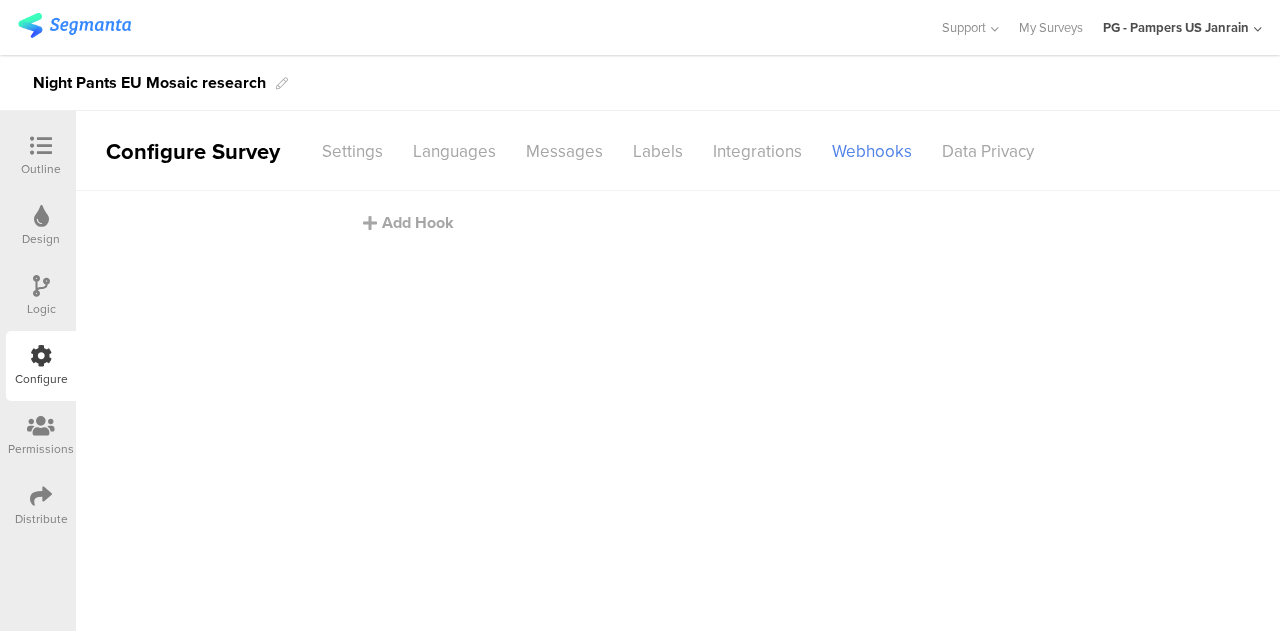 click on "Data Privacy" at bounding box center (988, 151) 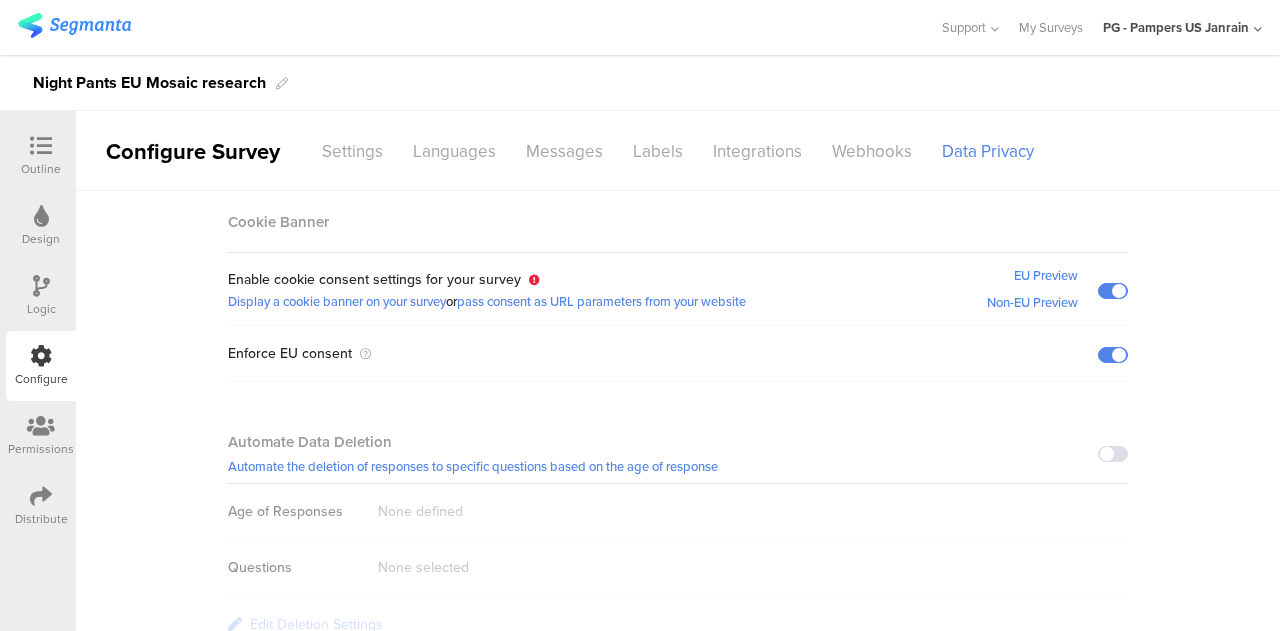 click on "Settings" at bounding box center (352, 151) 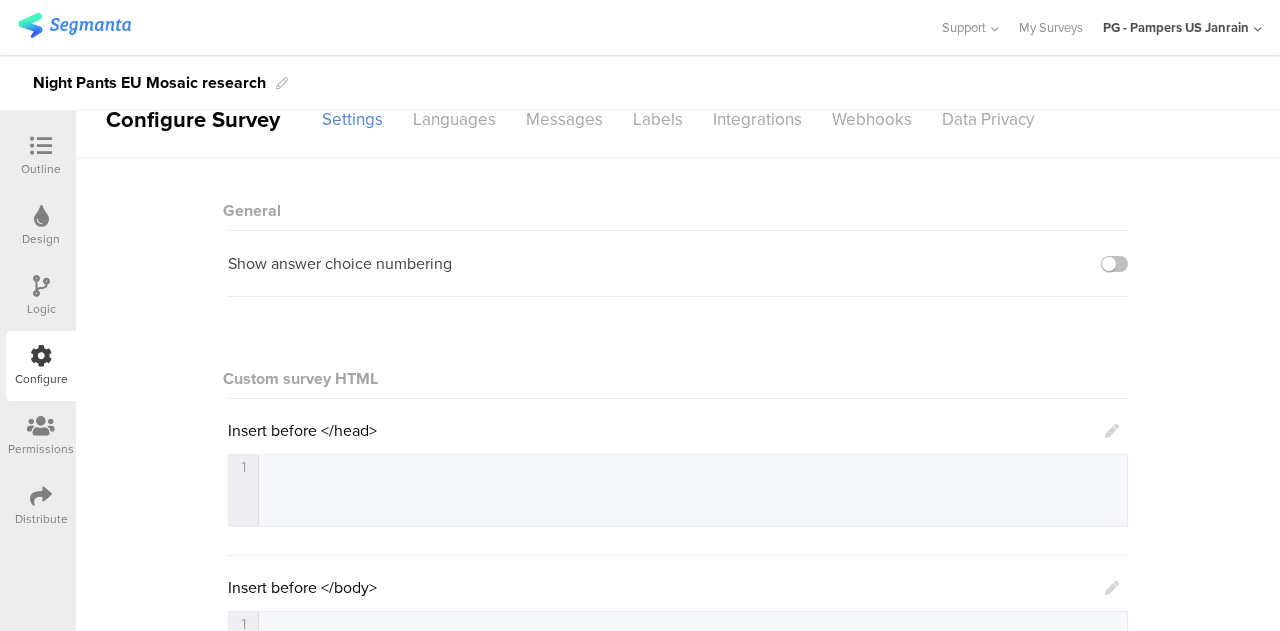scroll, scrollTop: 0, scrollLeft: 0, axis: both 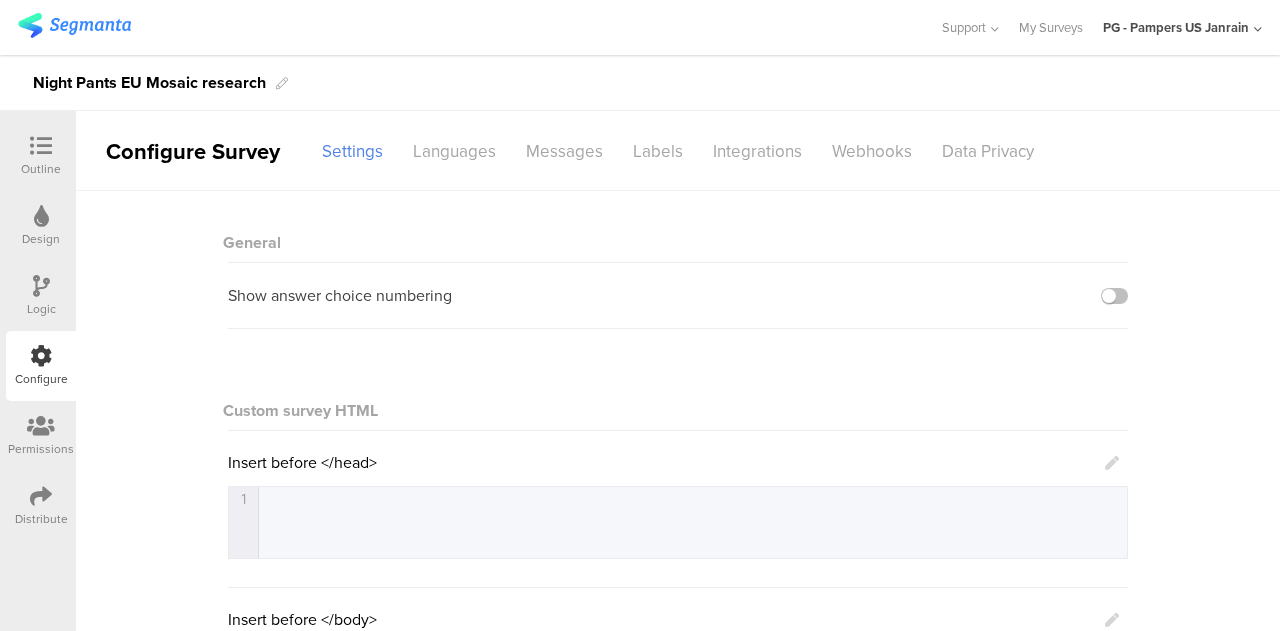 click on "Languages" at bounding box center [454, 151] 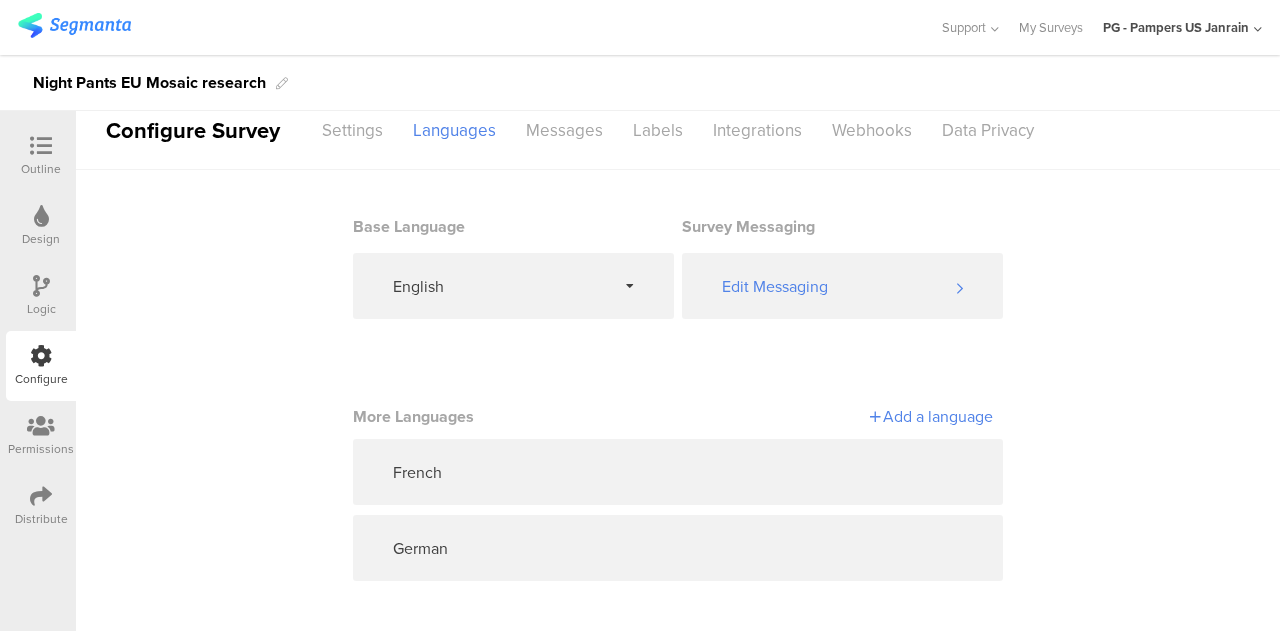 scroll, scrollTop: 0, scrollLeft: 0, axis: both 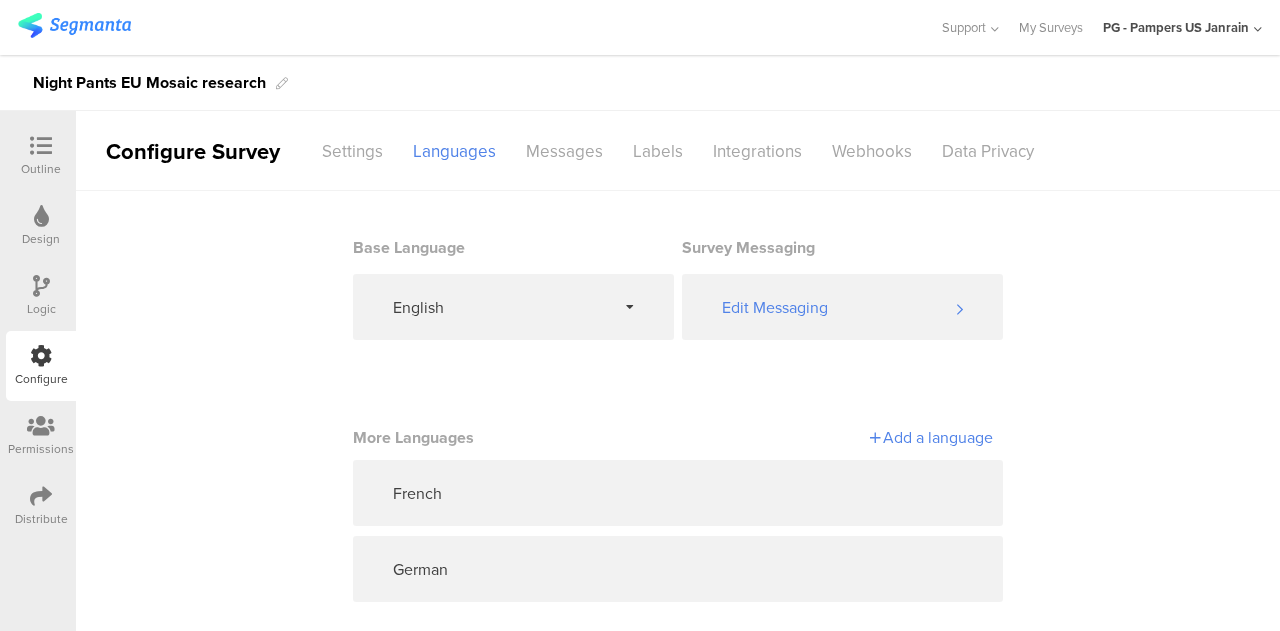 click at bounding box center [41, 496] 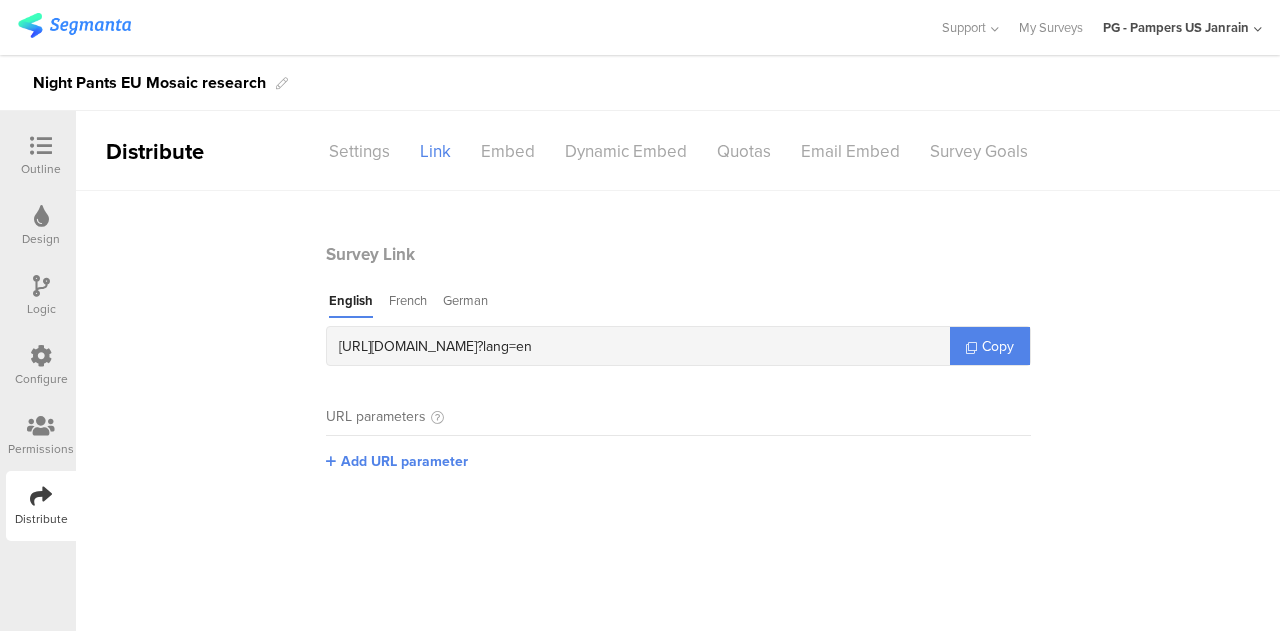 click on "French" at bounding box center [408, 304] 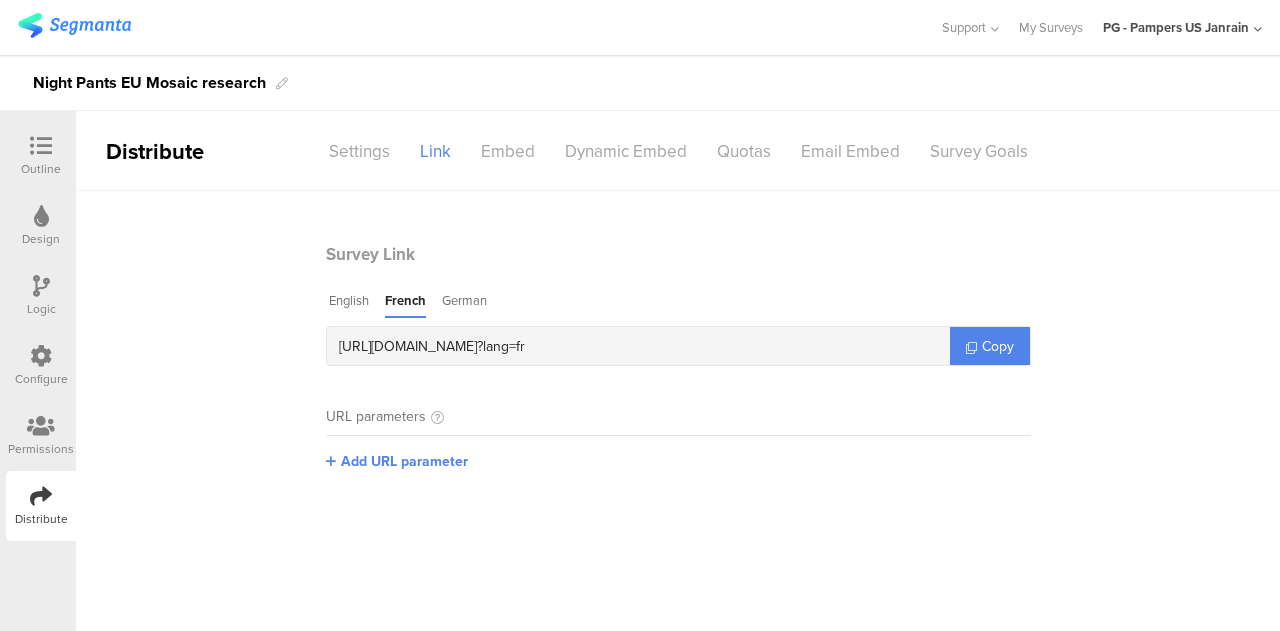 click on "Copy" at bounding box center [998, 346] 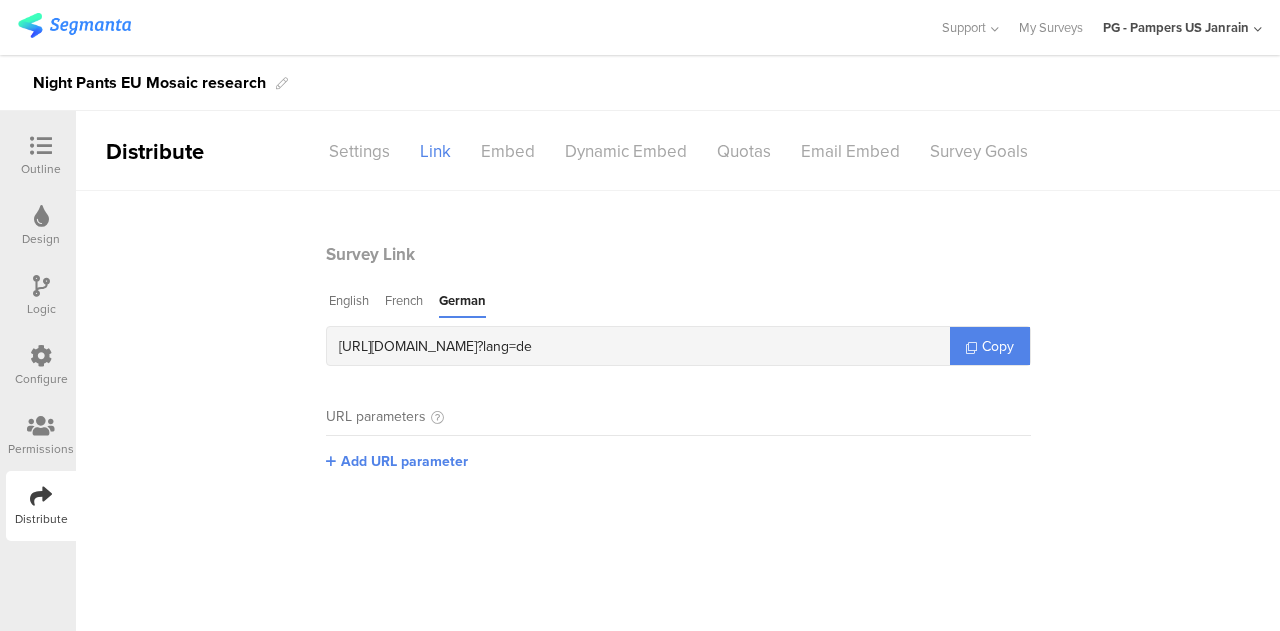 click on "Copy" at bounding box center [990, 346] 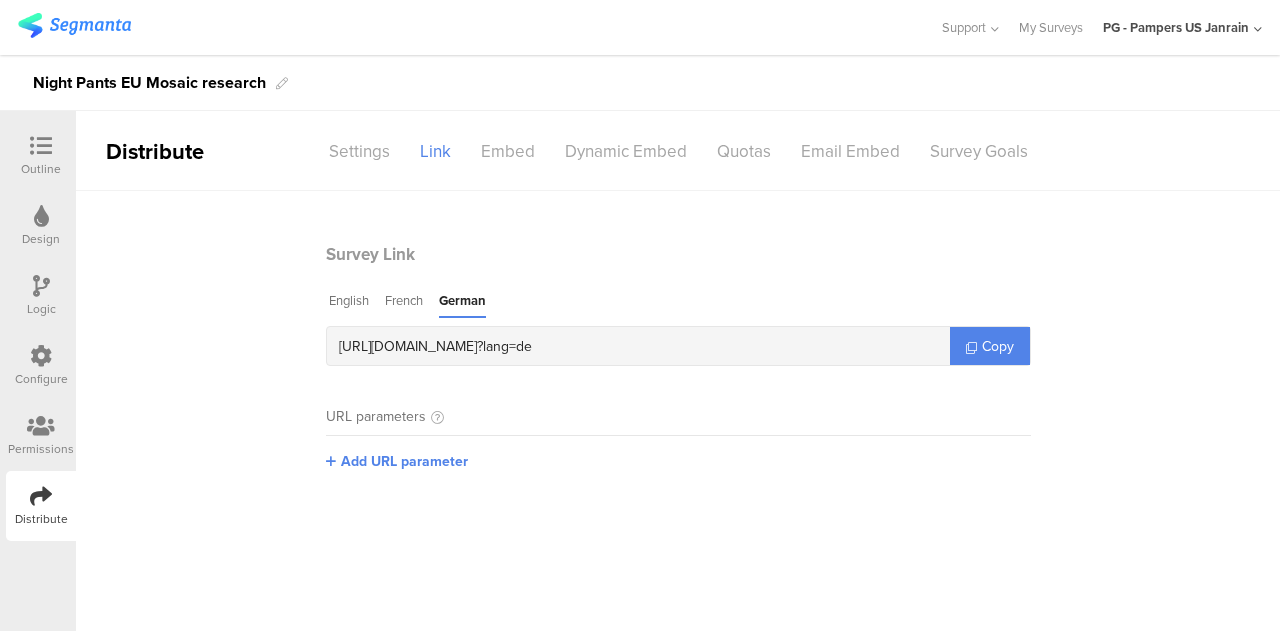 click on "Configure" at bounding box center (41, 366) 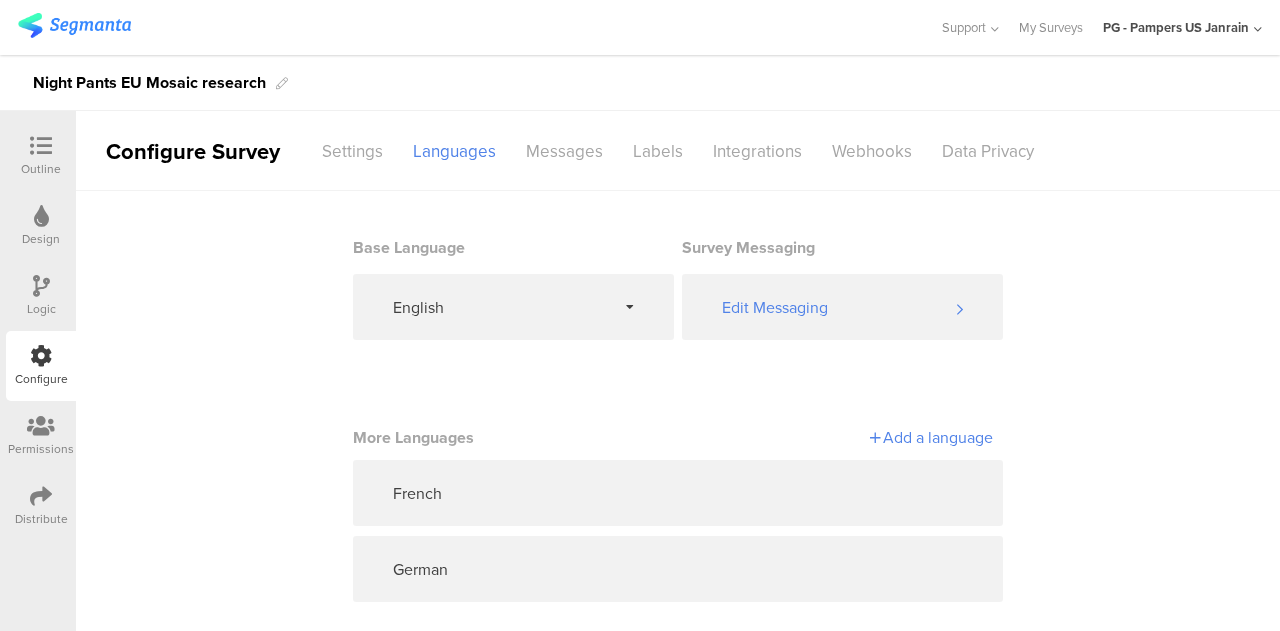 click on "Integrations" at bounding box center [757, 151] 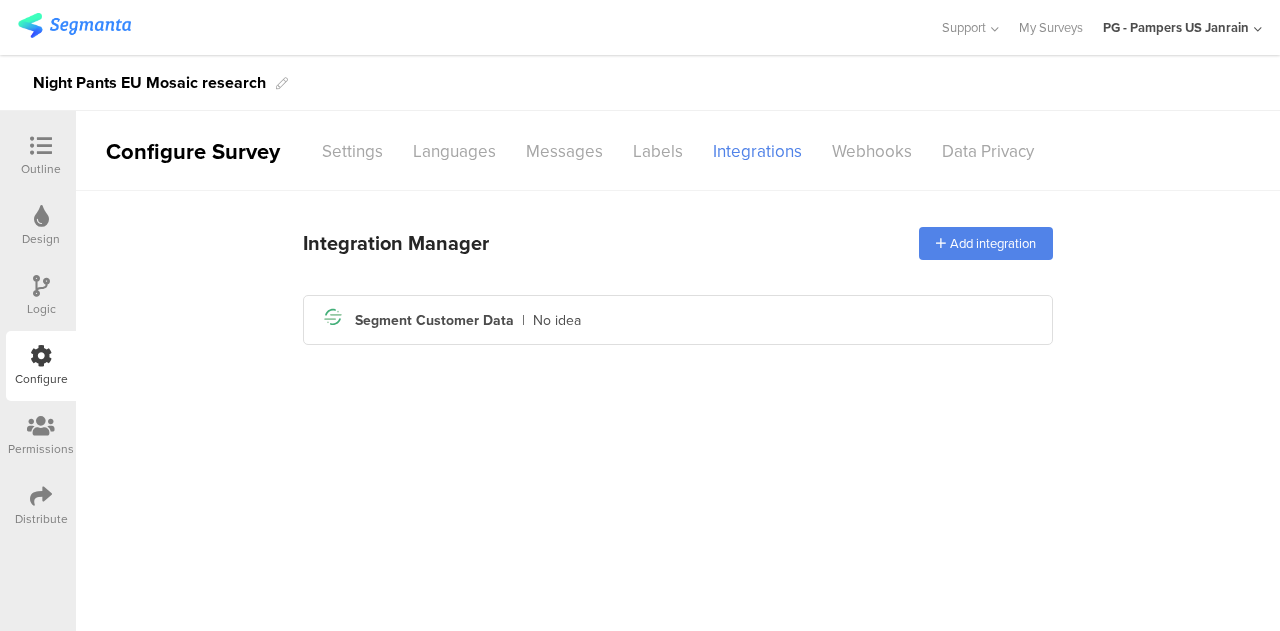 click on "|" at bounding box center (523, 320) 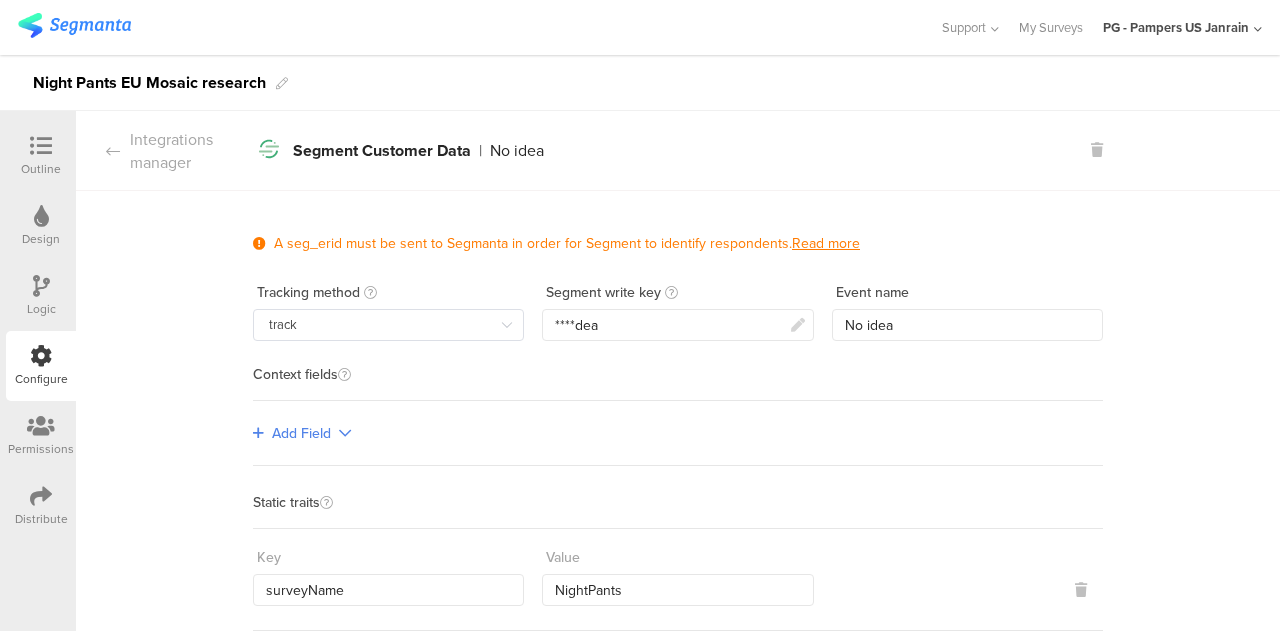 drag, startPoint x: 152, startPoint y: 501, endPoint x: 530, endPoint y: 271, distance: 442.47485 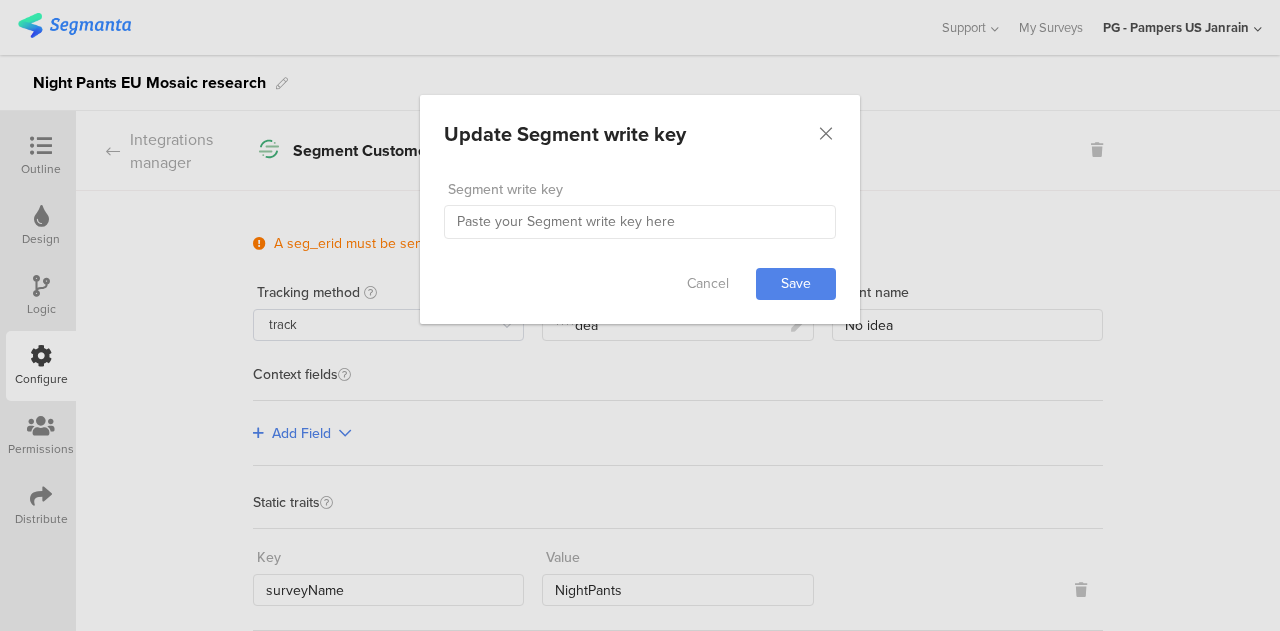click on "Cancel" at bounding box center [708, 284] 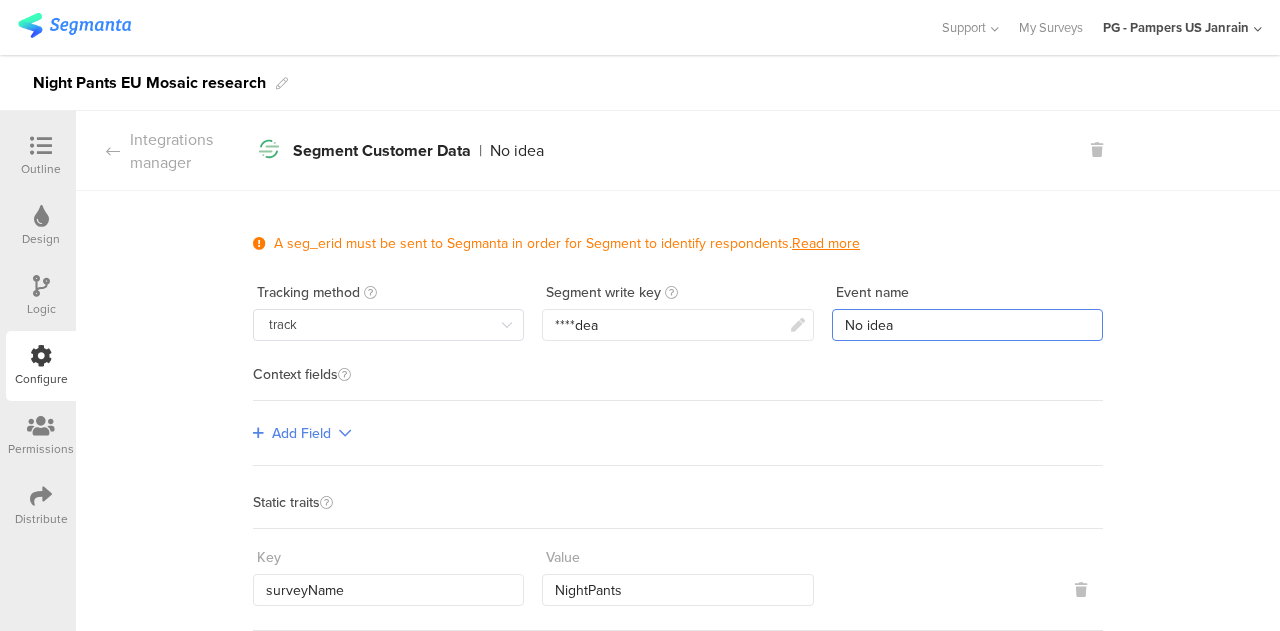 drag, startPoint x: 928, startPoint y: 321, endPoint x: 892, endPoint y: 321, distance: 36 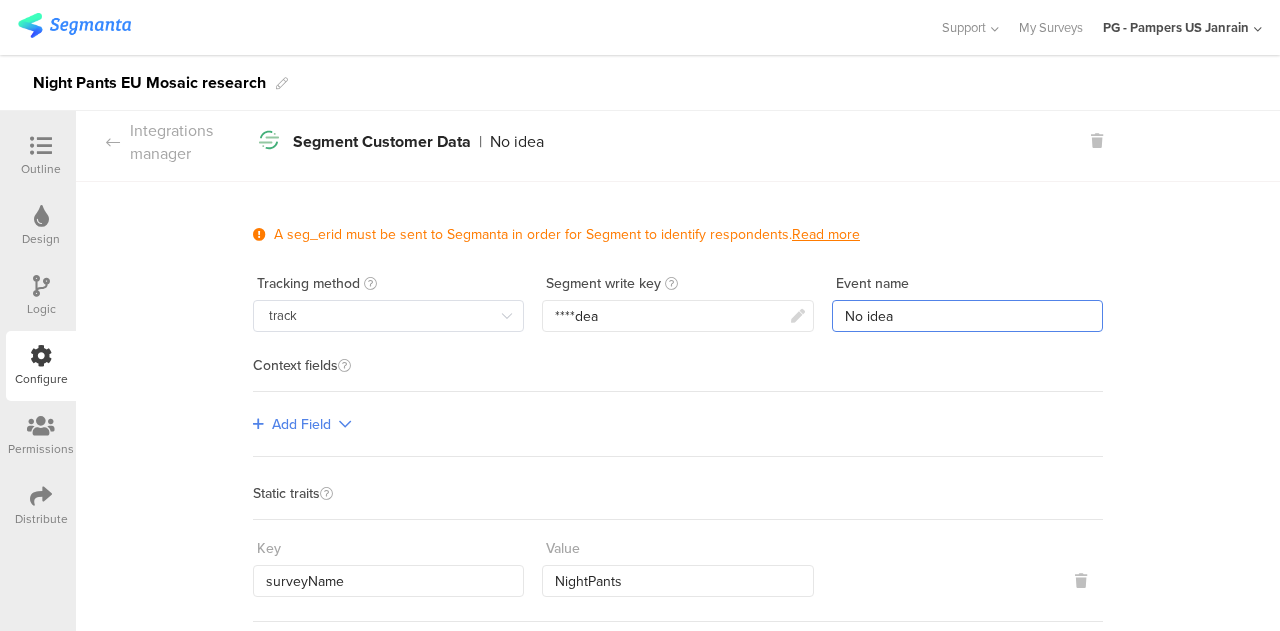 scroll, scrollTop: 8, scrollLeft: 0, axis: vertical 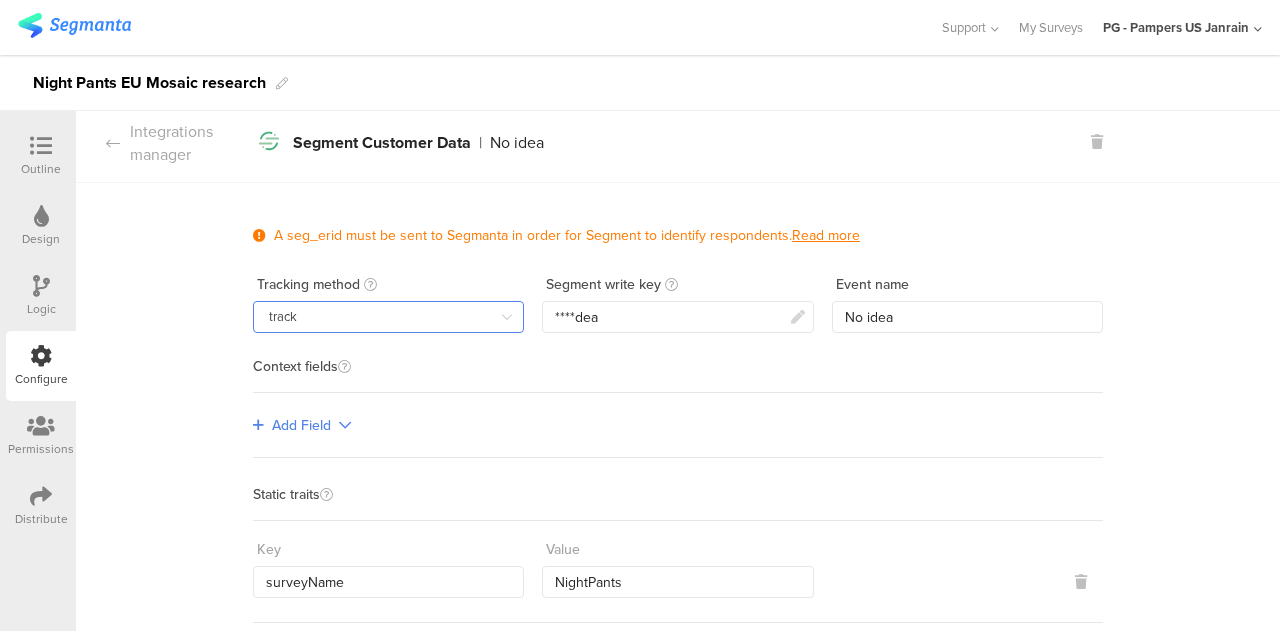 click on "track" at bounding box center [388, 317] 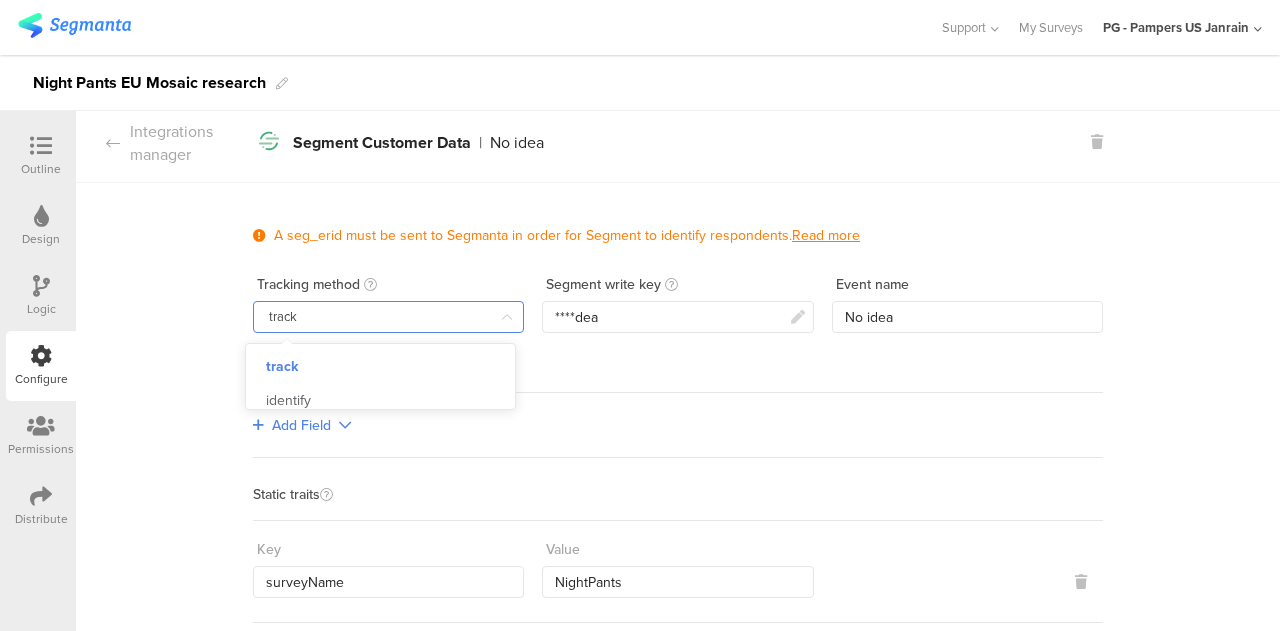 click on "A seg_erid must be sent to Segmanta in order for Segment to identify
respondents.  Read more   Tracking method     track       Segment write key     ****dea         Event name     No idea" at bounding box center [678, 279] 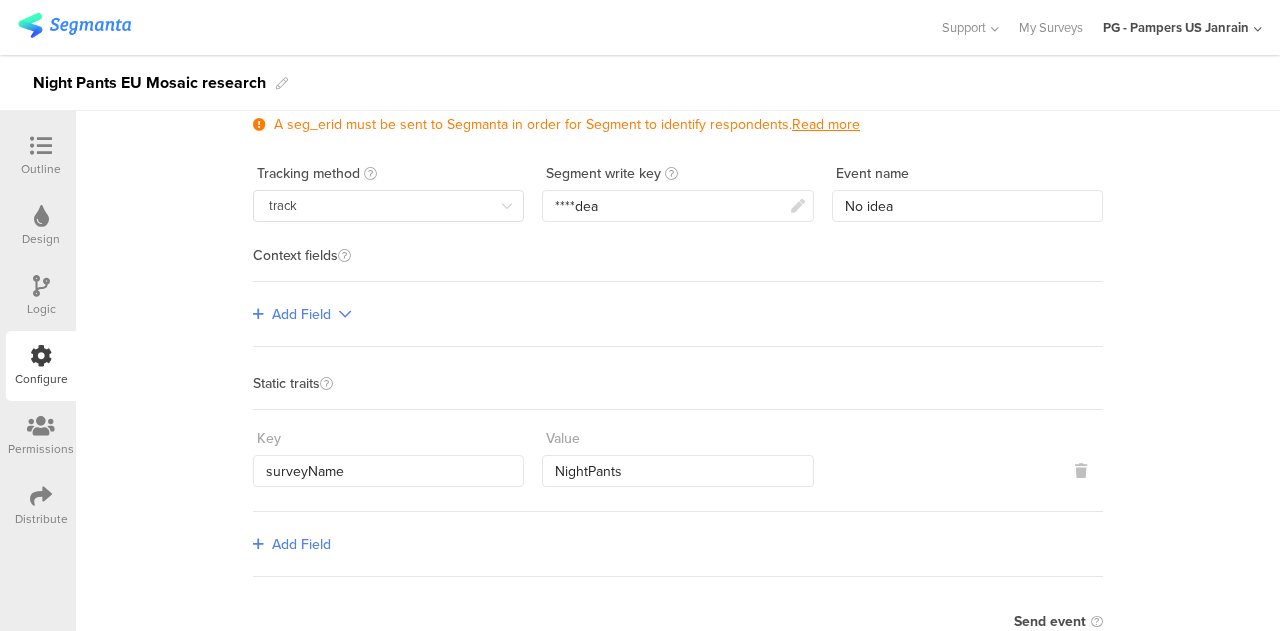 scroll, scrollTop: 81, scrollLeft: 0, axis: vertical 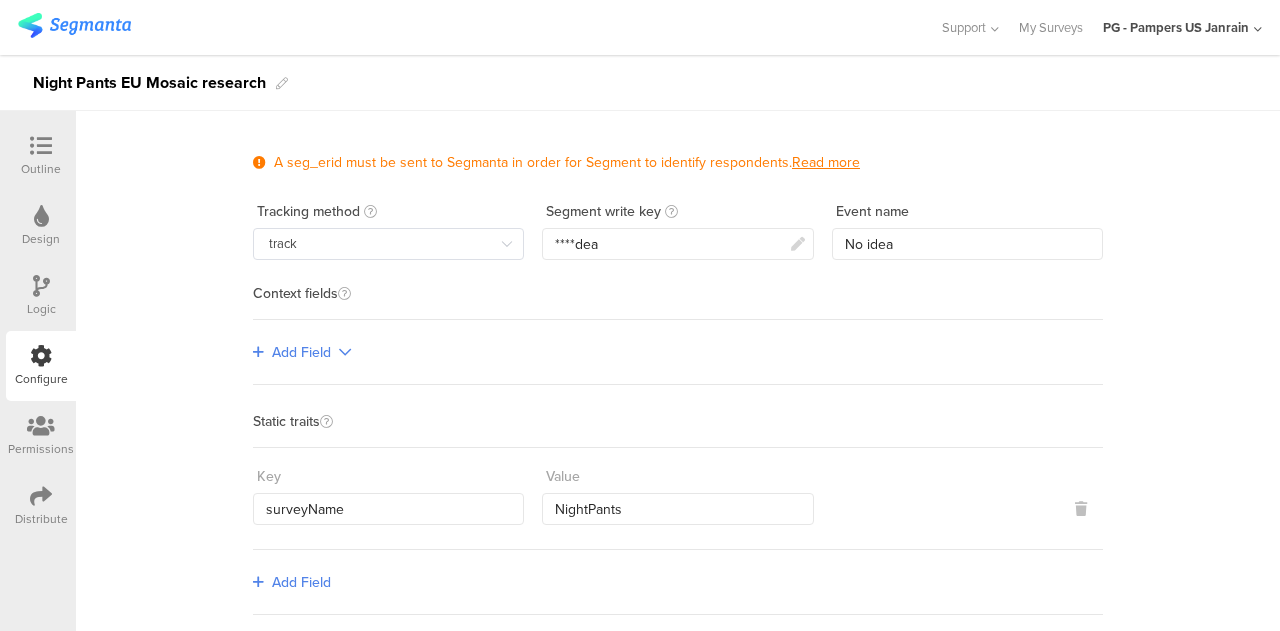click on "PG - Pampers US Janrain" 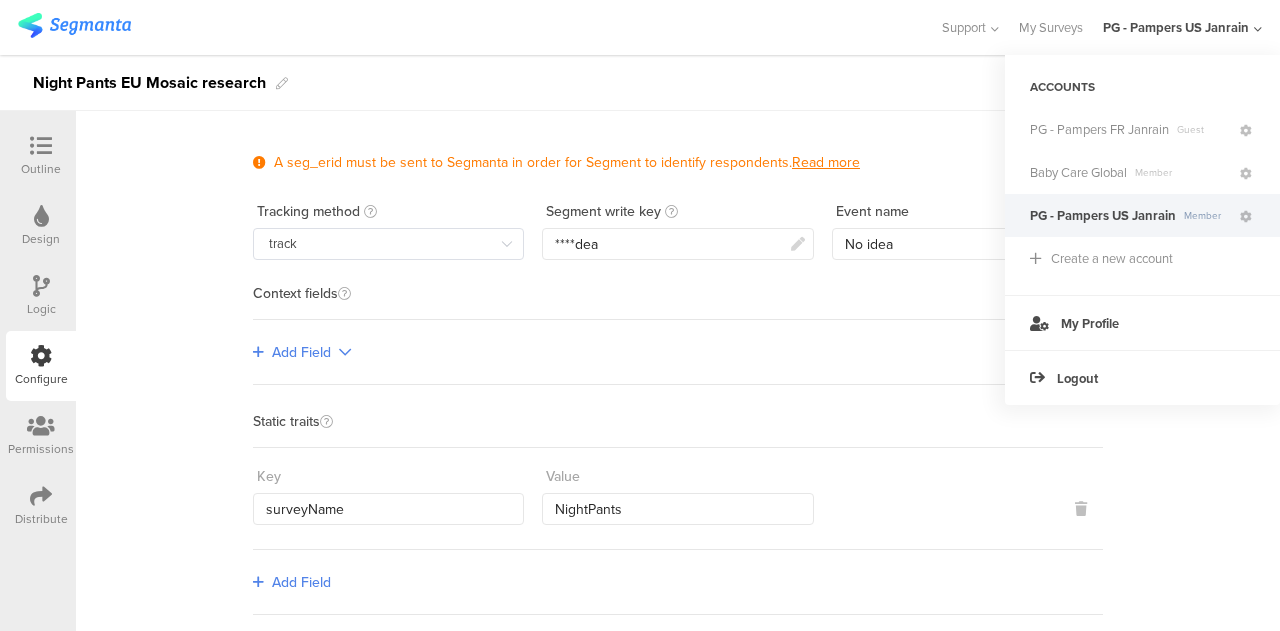 click on "A seg_erid must be sent to Segmanta in order for Segment to identify
respondents.  Read more   Tracking method     track       Segment write key     ****dea         Event name     No idea             Context fields
Add Field     Single-level   Multi-level   Static traits
Key     surveyName           Value     NightPants               Add Field    Send event         Question 1       What is the age of your baby in months?             Question 2       What is the gender of your baby?                   Male           Female           Prefer not to answer     Question 3       What is the weight of your baby in Kg?             Question 4       What’s the height of your baby in cm?             Question 5       Which one of the following statements best describes your baby's current stage of development?                   Lies still           Rolls over but does not sit alone           Sits alone but does not crawl           Crawls or scoots but does not stand alone" at bounding box center (678, 4705) 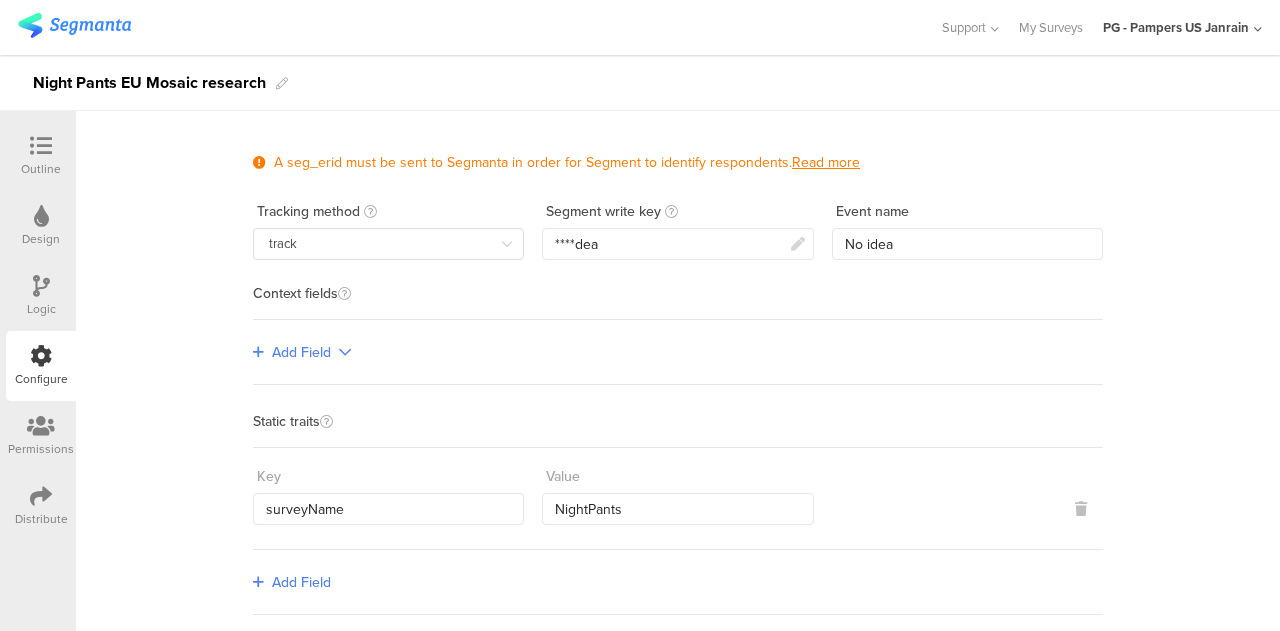 click on "PG - Pampers US Janrain" 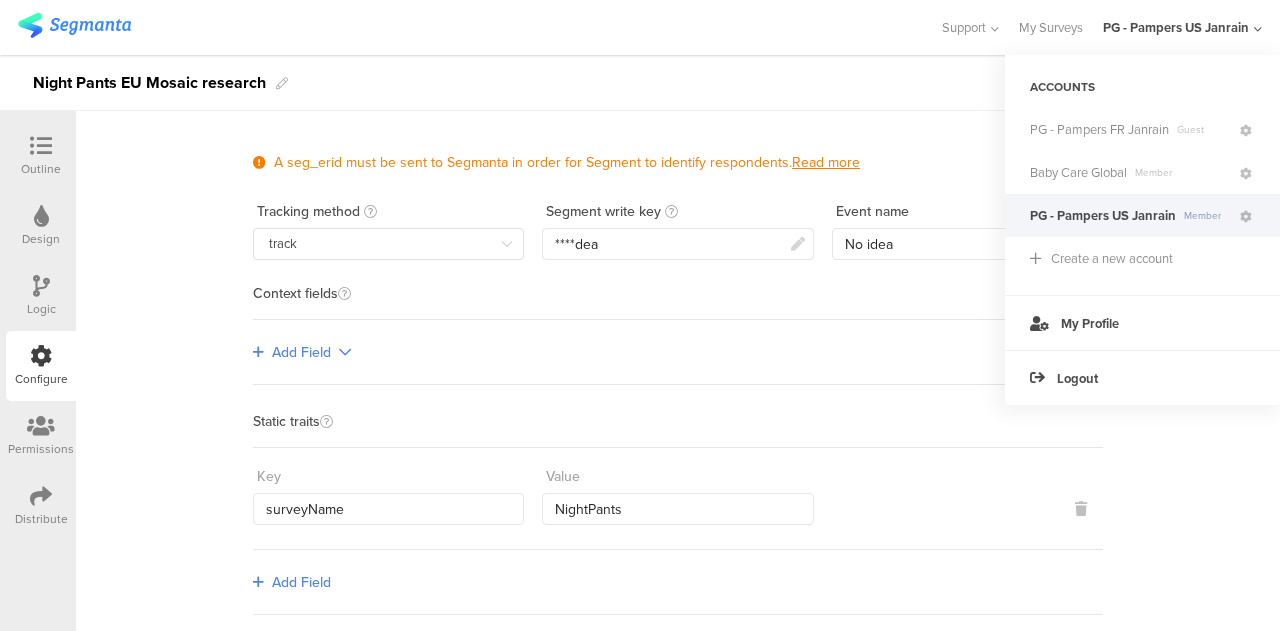 click on "Night Pants EU Mosaic research" at bounding box center [640, 83] 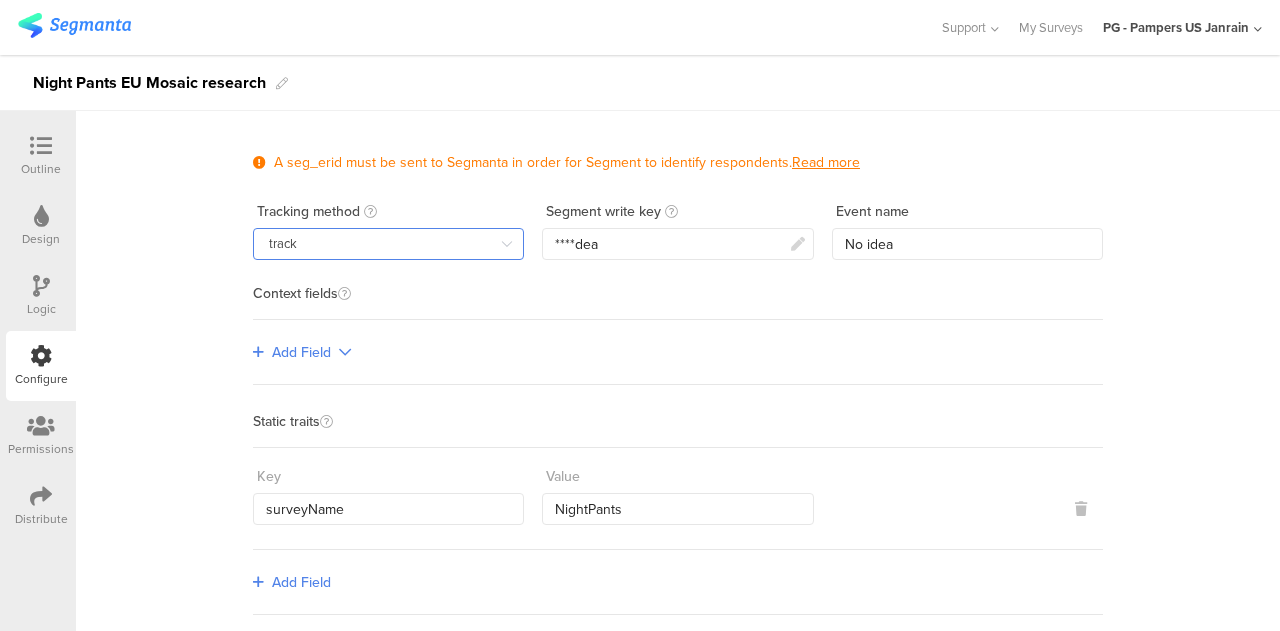 click on "track" at bounding box center [388, 244] 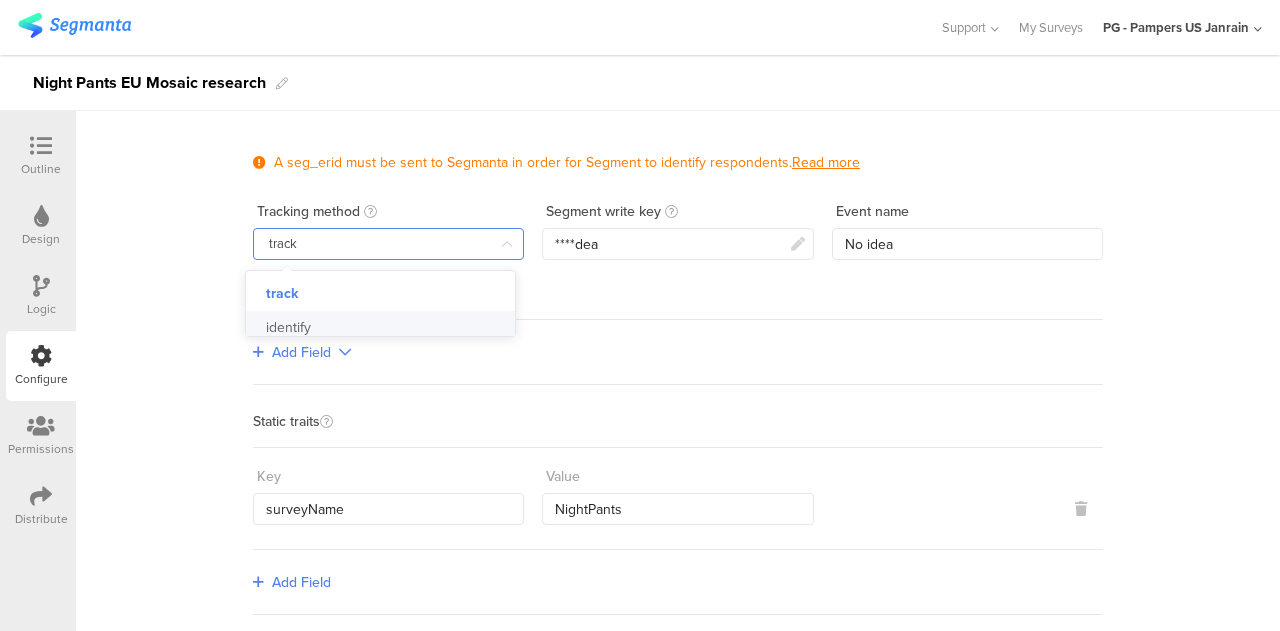 click on "identify" at bounding box center (388, 328) 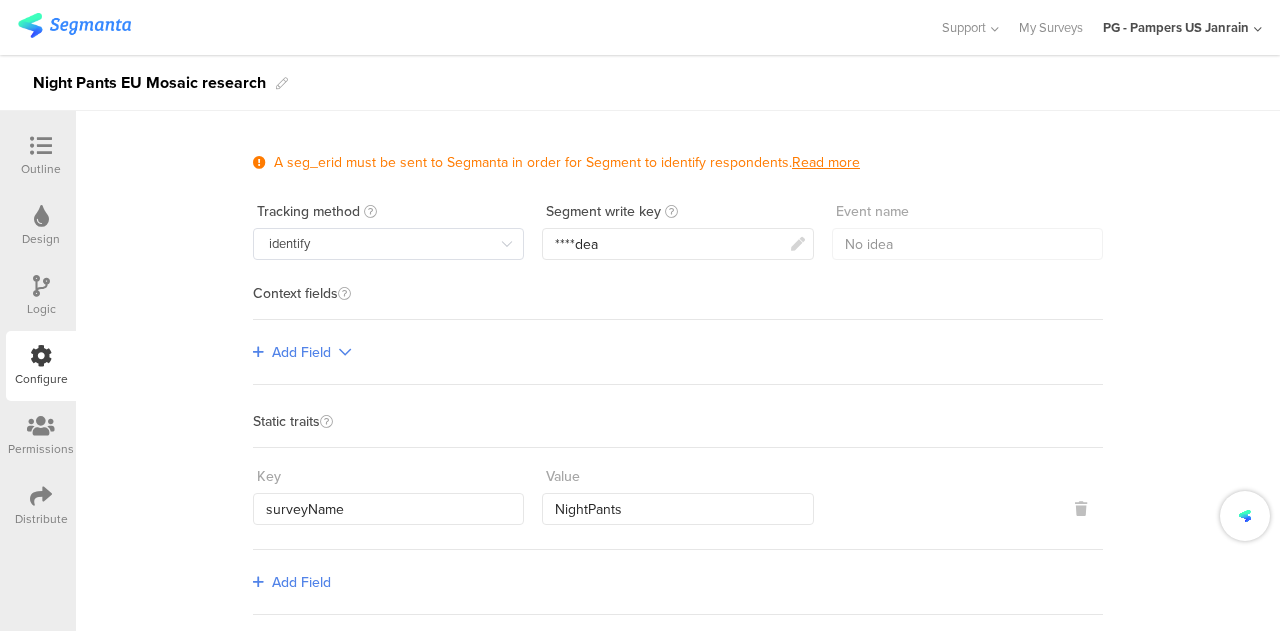 click at bounding box center [506, 244] 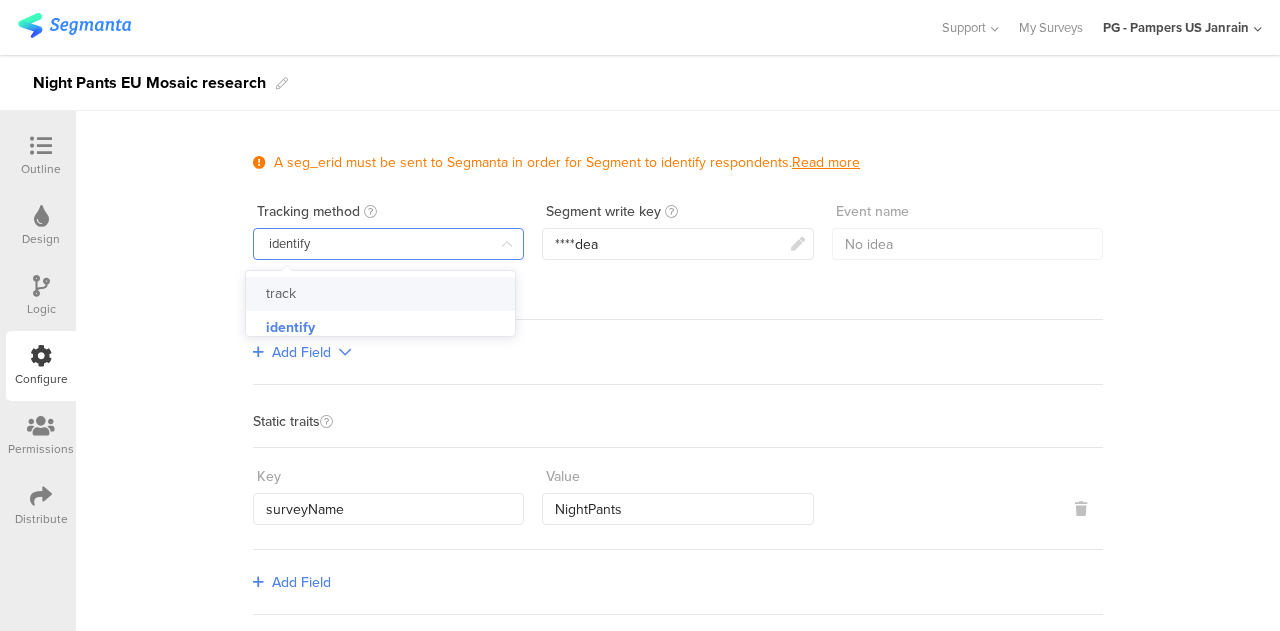 click on "track" at bounding box center (388, 294) 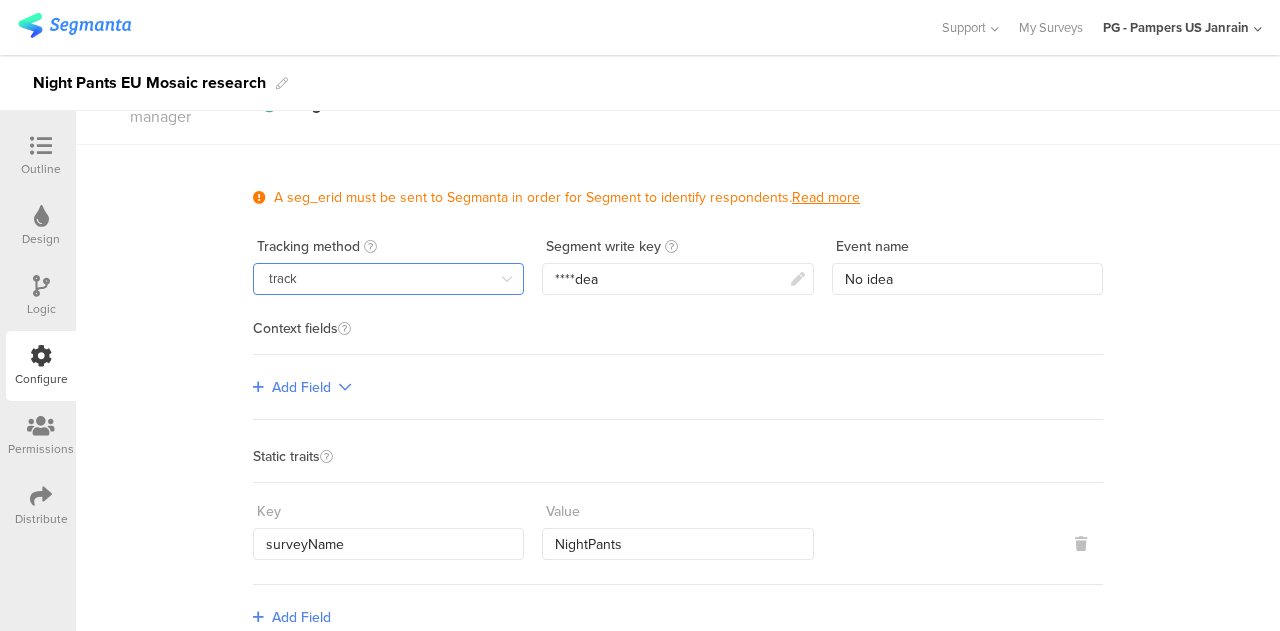 scroll, scrollTop: 45, scrollLeft: 0, axis: vertical 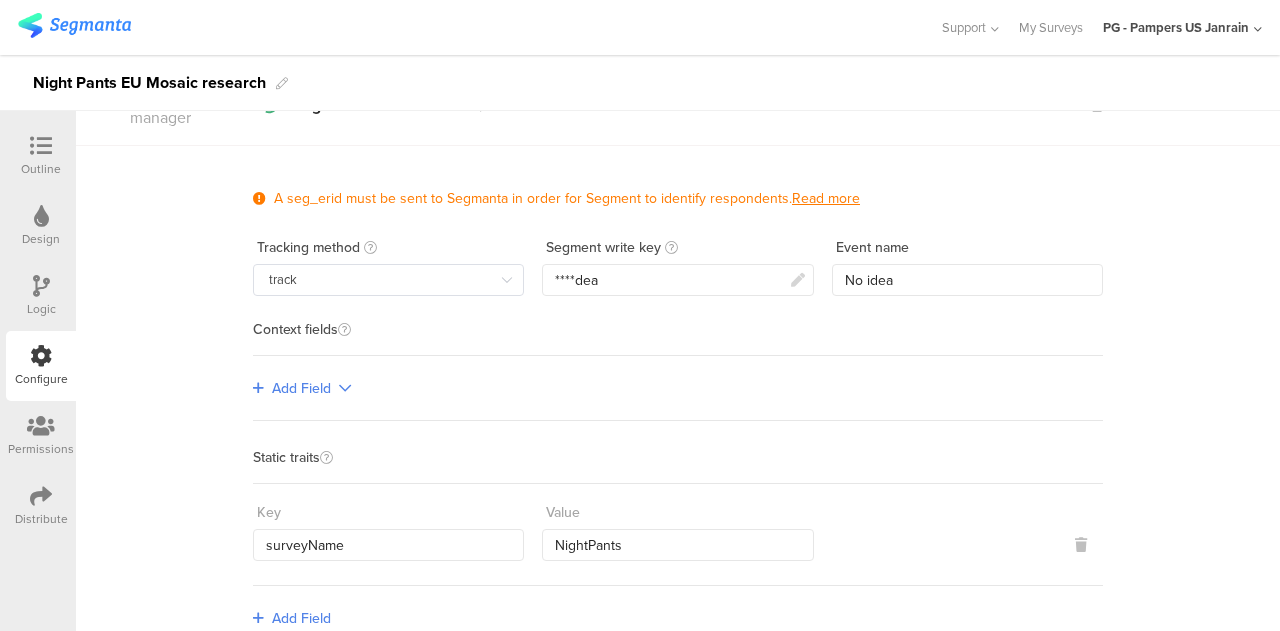 click at bounding box center [506, 280] 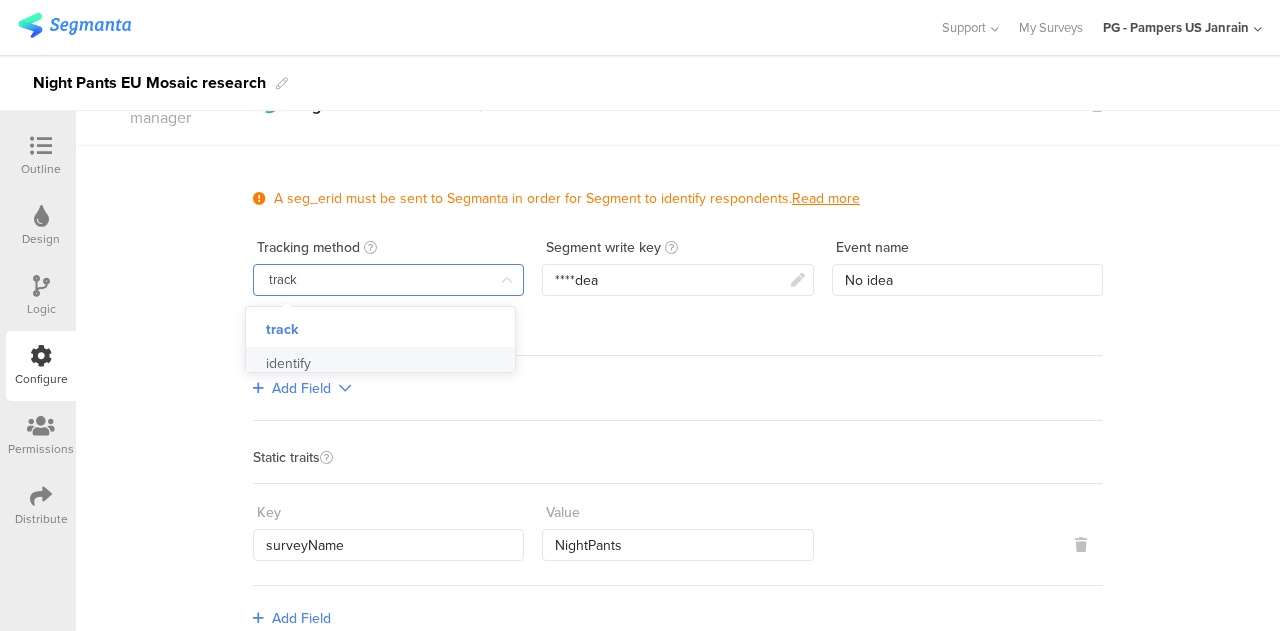 click on "identify" at bounding box center (388, 364) 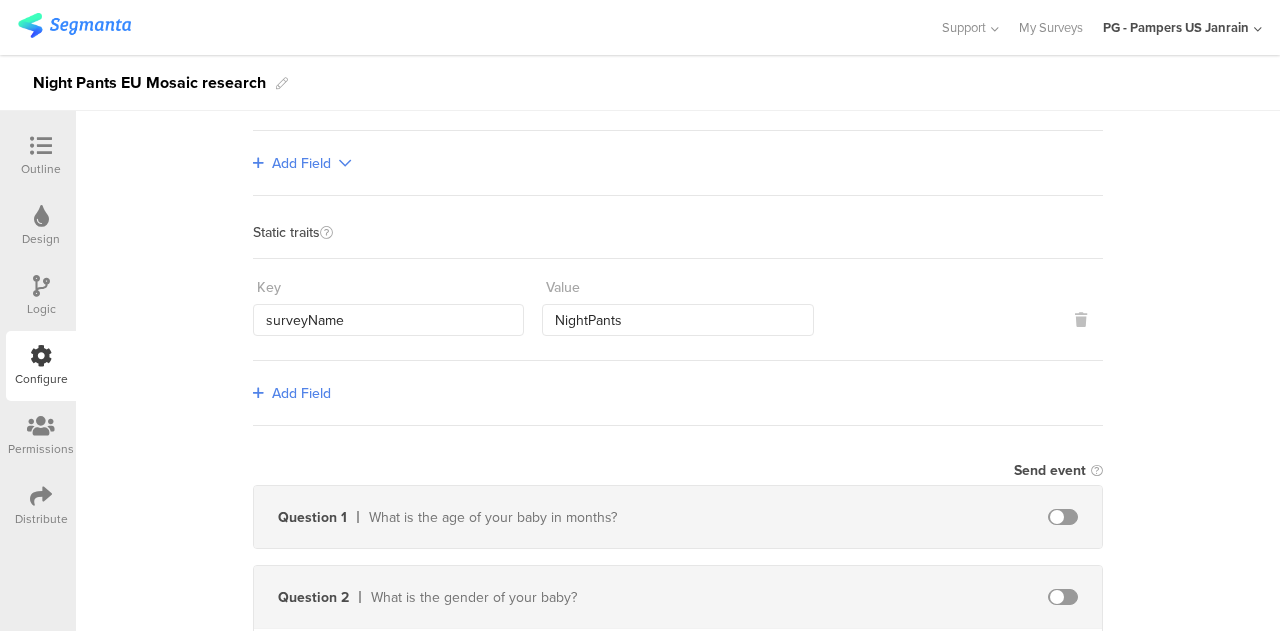 scroll, scrollTop: 271, scrollLeft: 0, axis: vertical 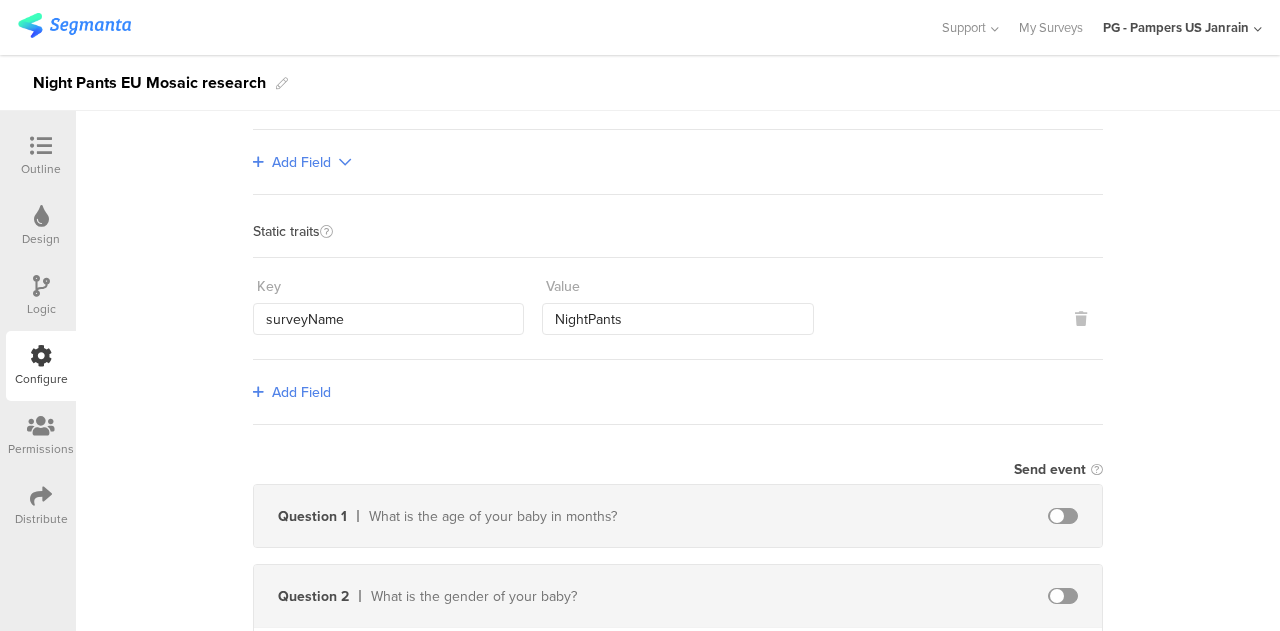 click at bounding box center [41, 426] 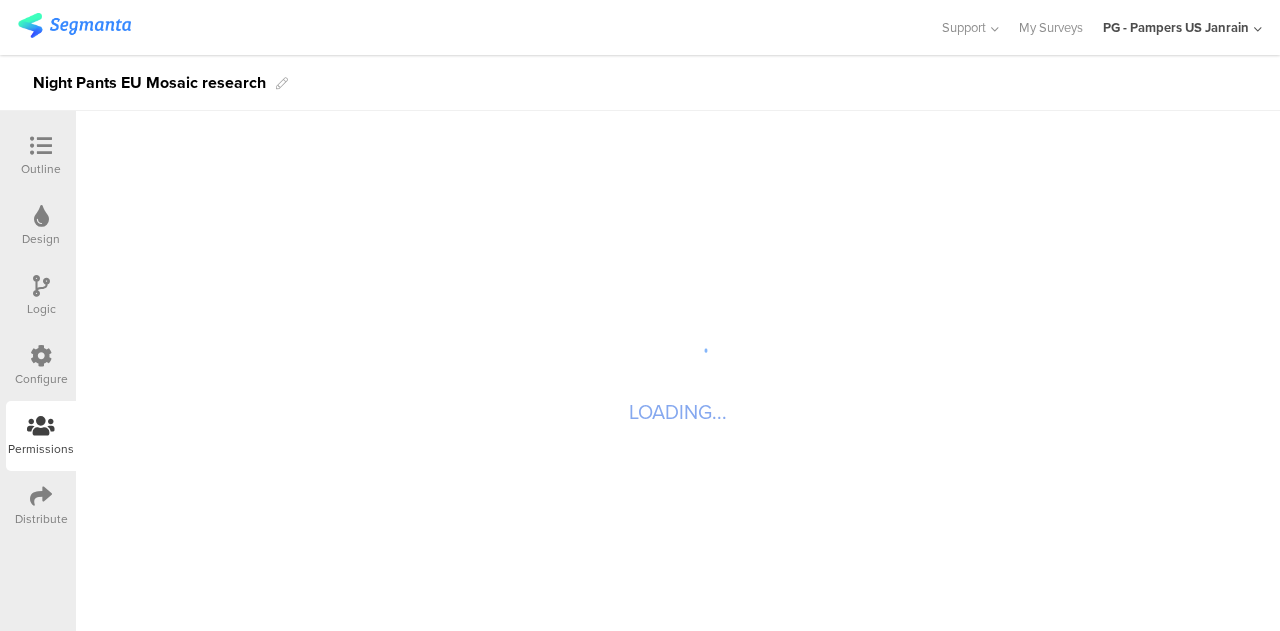 scroll, scrollTop: 0, scrollLeft: 0, axis: both 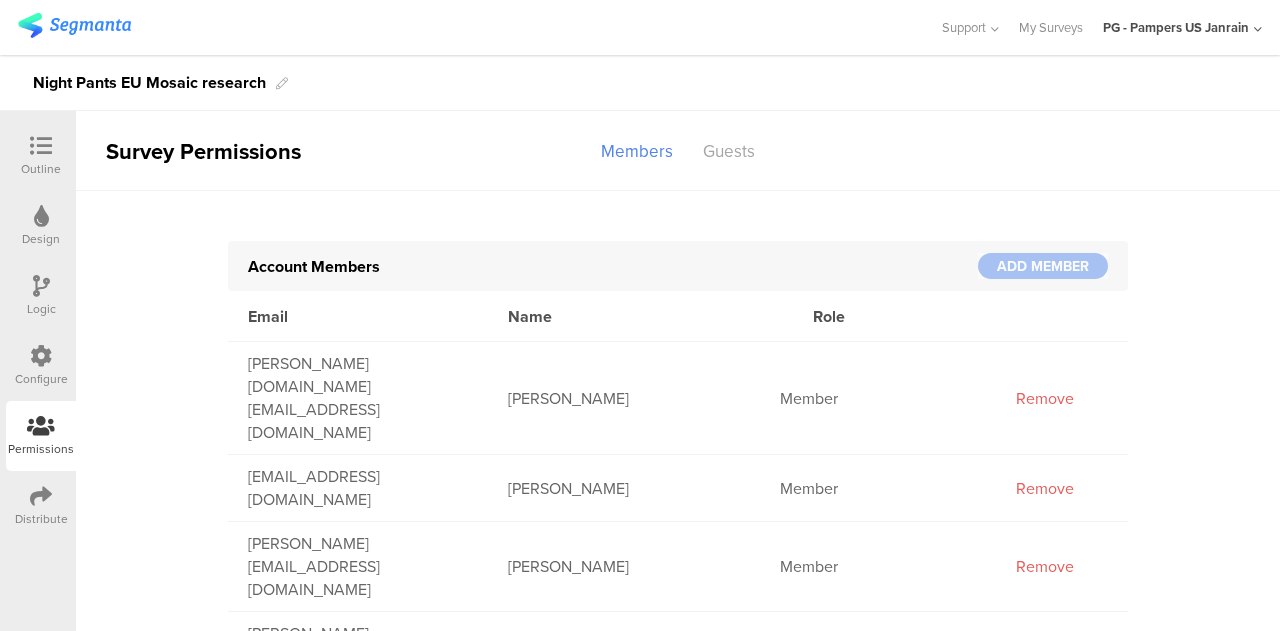 click at bounding box center (41, 496) 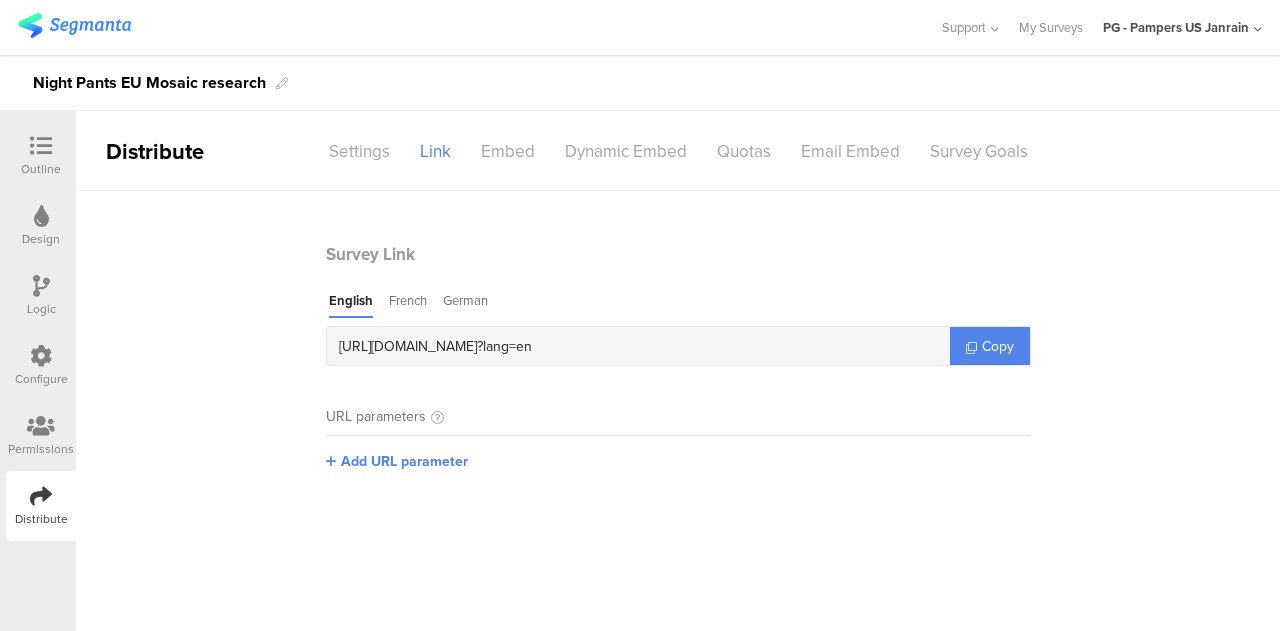 click on "French" at bounding box center (408, 304) 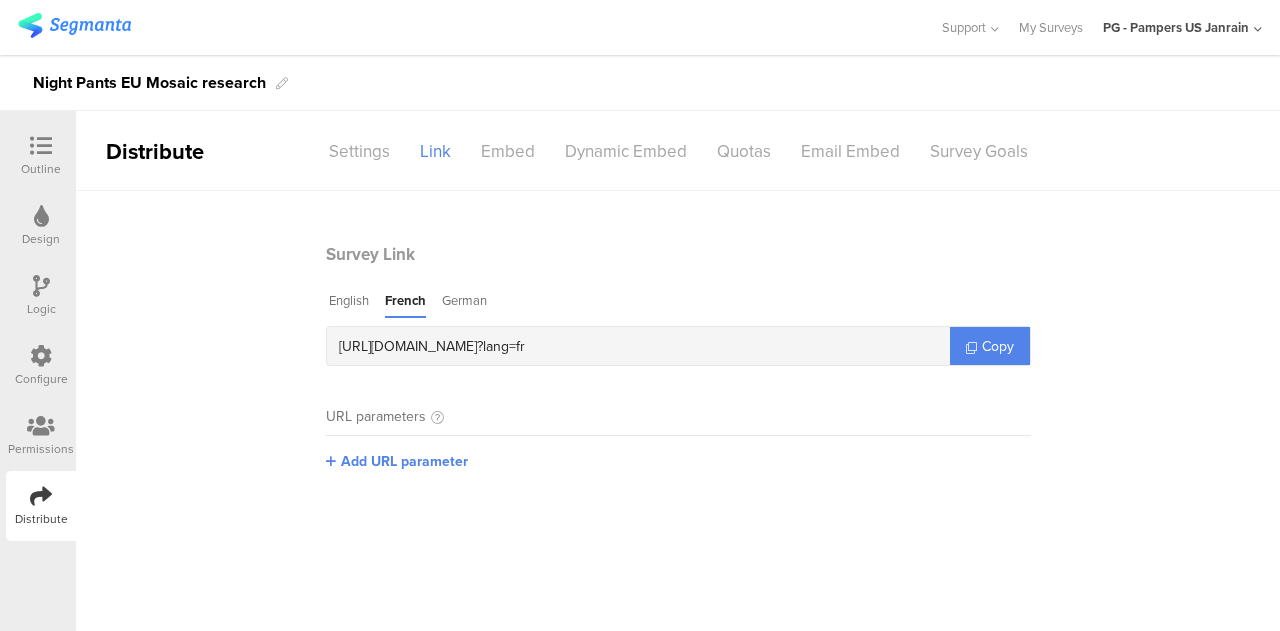 click on "German" at bounding box center [464, 304] 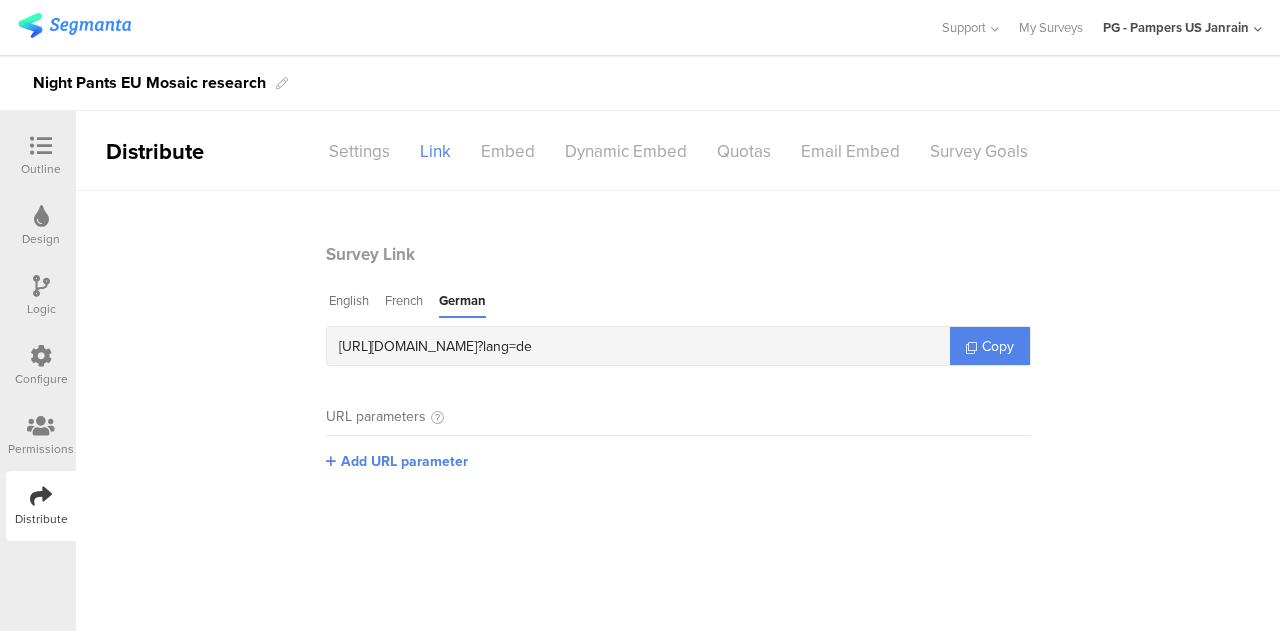 click on "French" at bounding box center (404, 304) 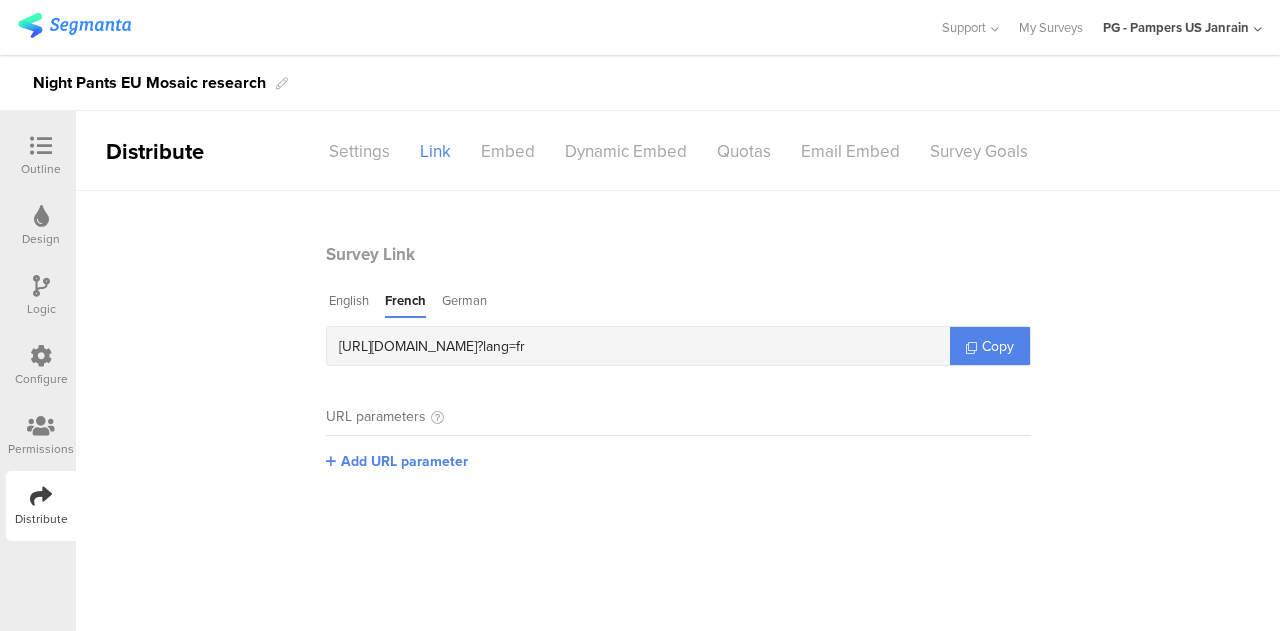 click at bounding box center (41, 356) 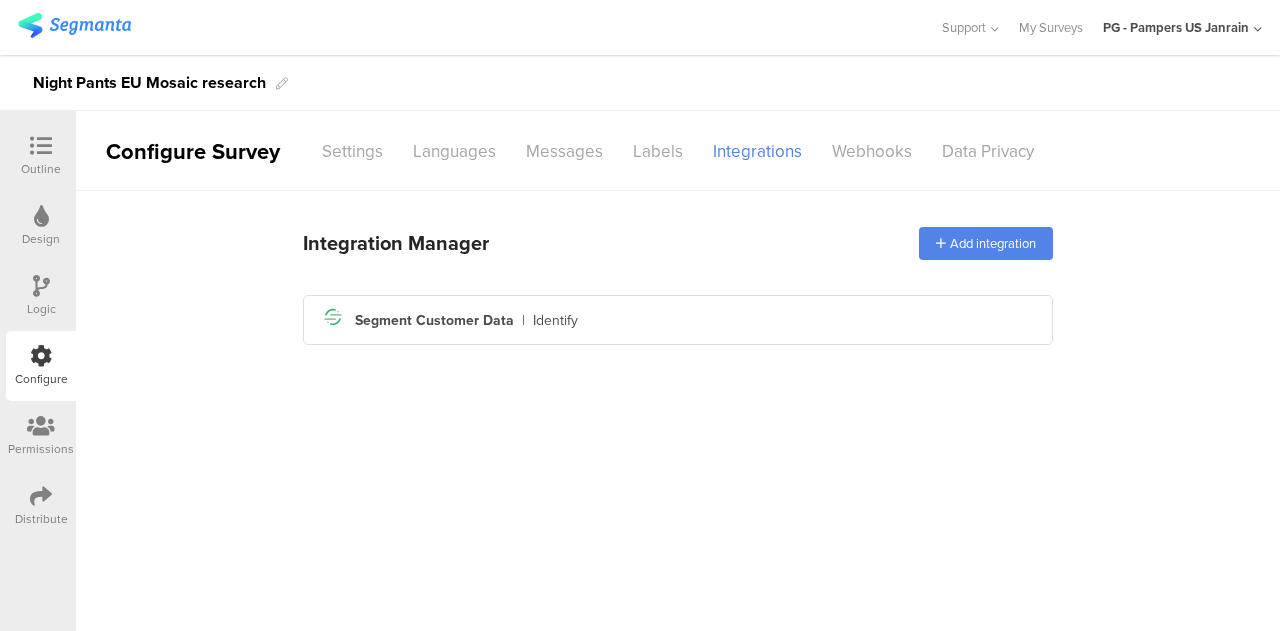 click on "Languages" at bounding box center [454, 151] 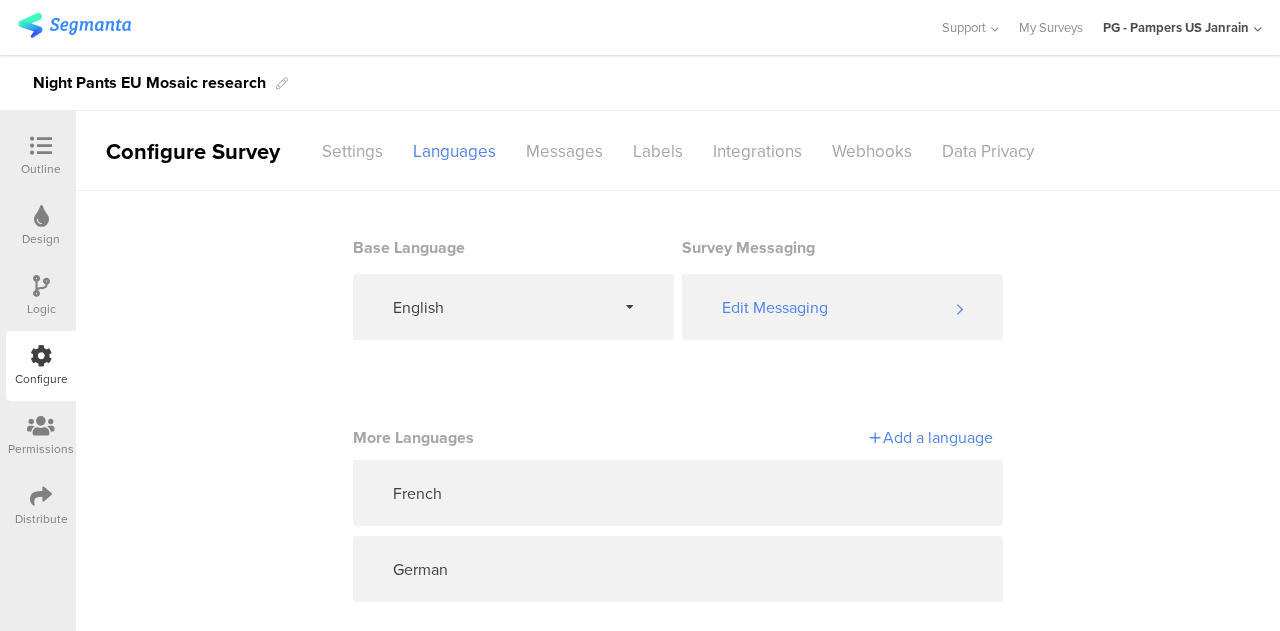 scroll, scrollTop: 21, scrollLeft: 0, axis: vertical 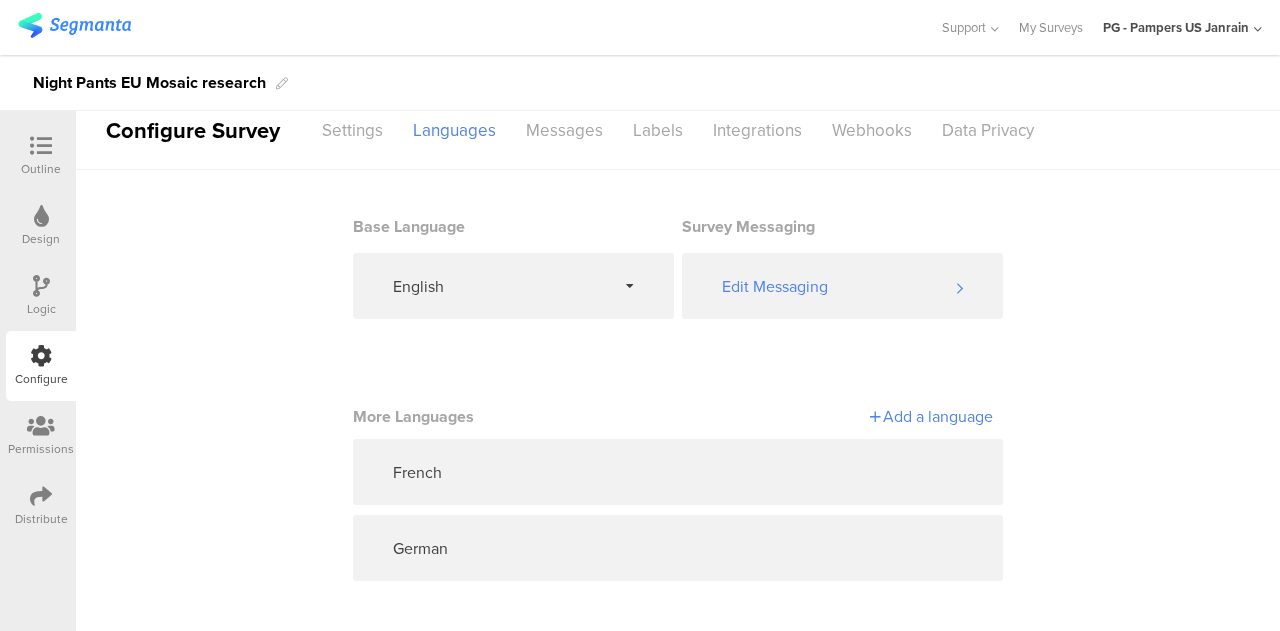 click at bounding box center [843, 472] 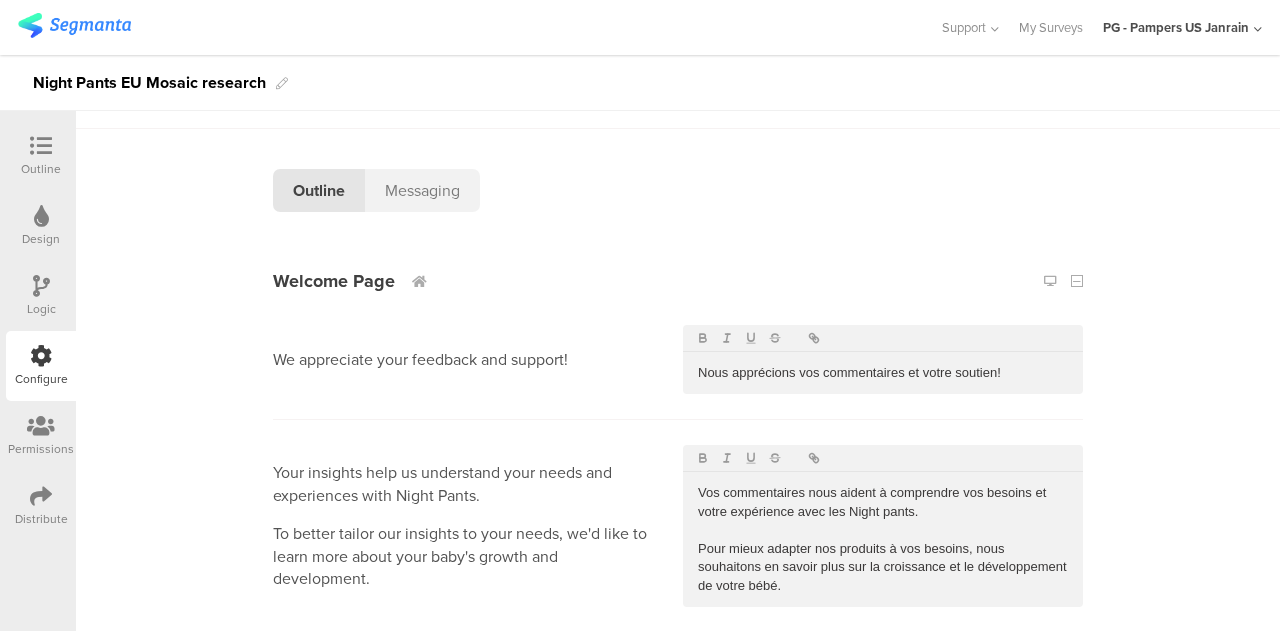 scroll, scrollTop: 0, scrollLeft: 0, axis: both 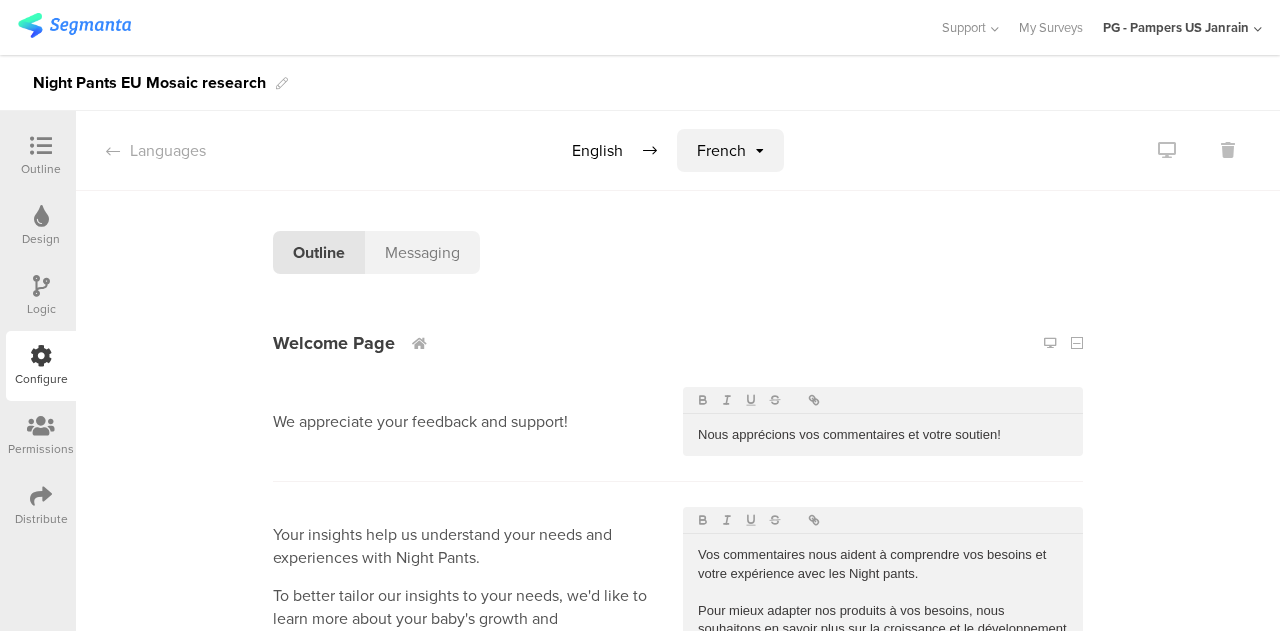 click on "Languages" at bounding box center (141, 150) 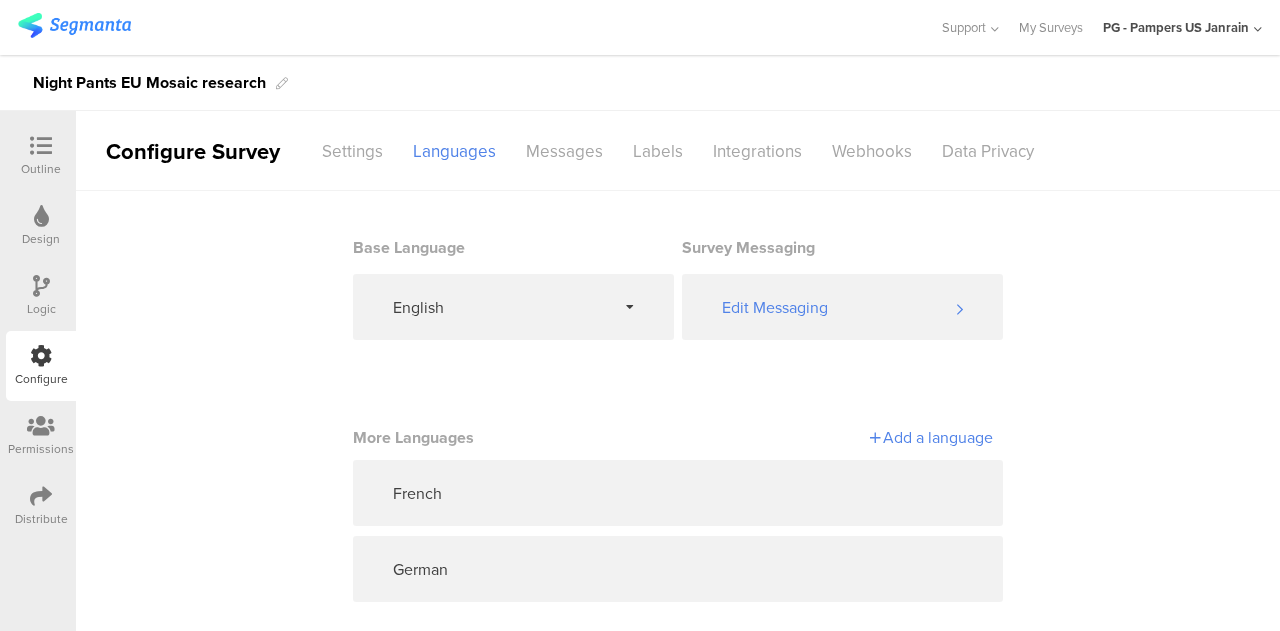 click on "Labels" at bounding box center [658, 151] 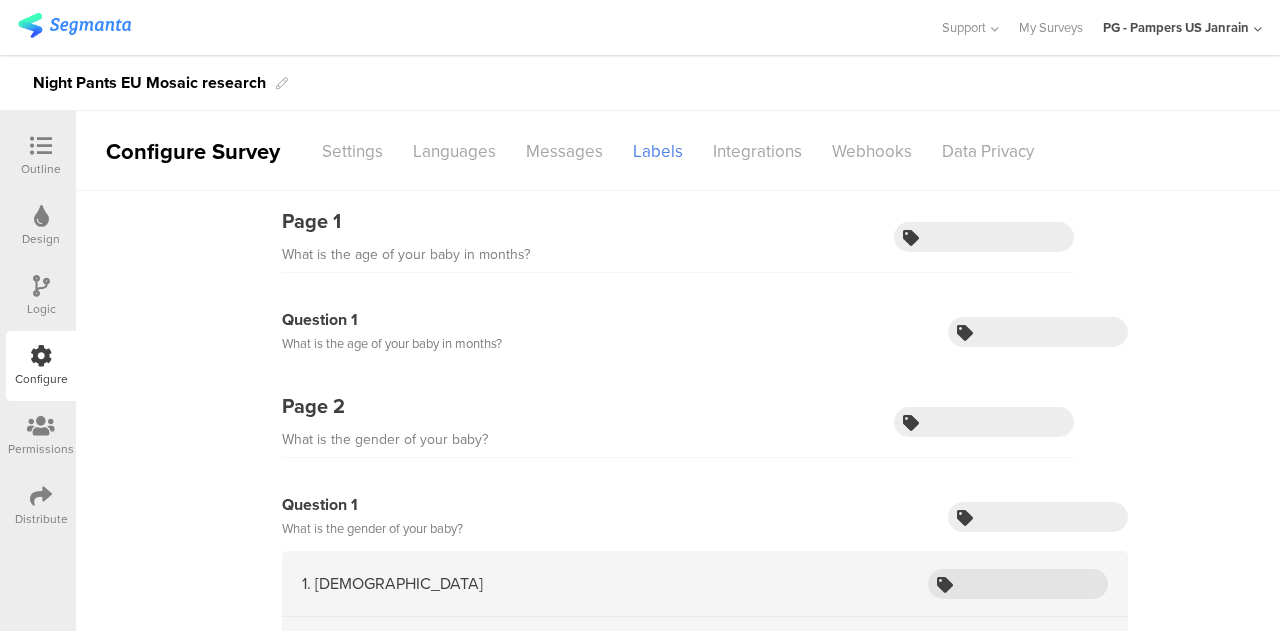 click on "Languages" at bounding box center [454, 151] 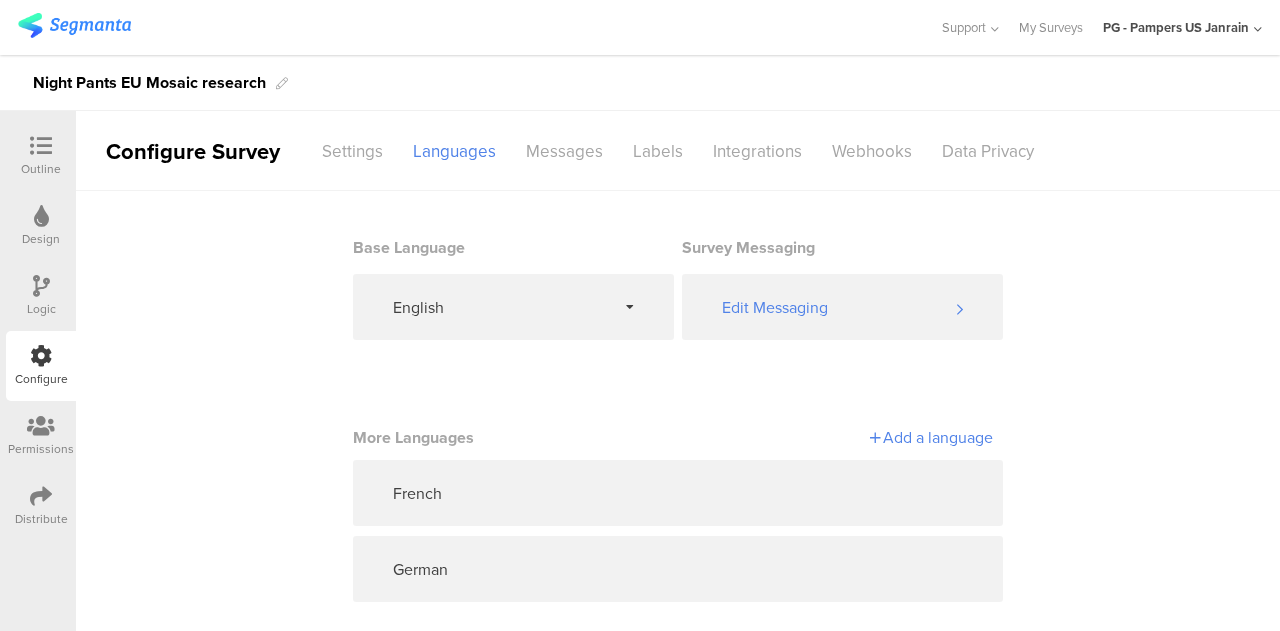 click on "Settings" at bounding box center [352, 151] 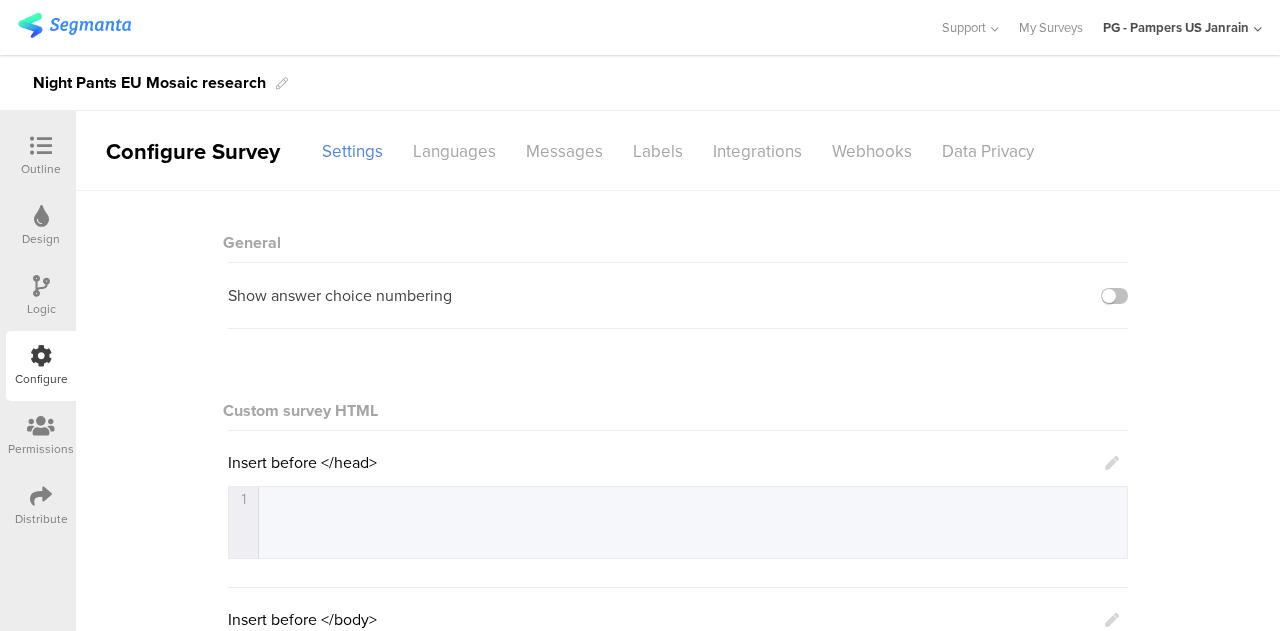 click on "Labels" at bounding box center [658, 151] 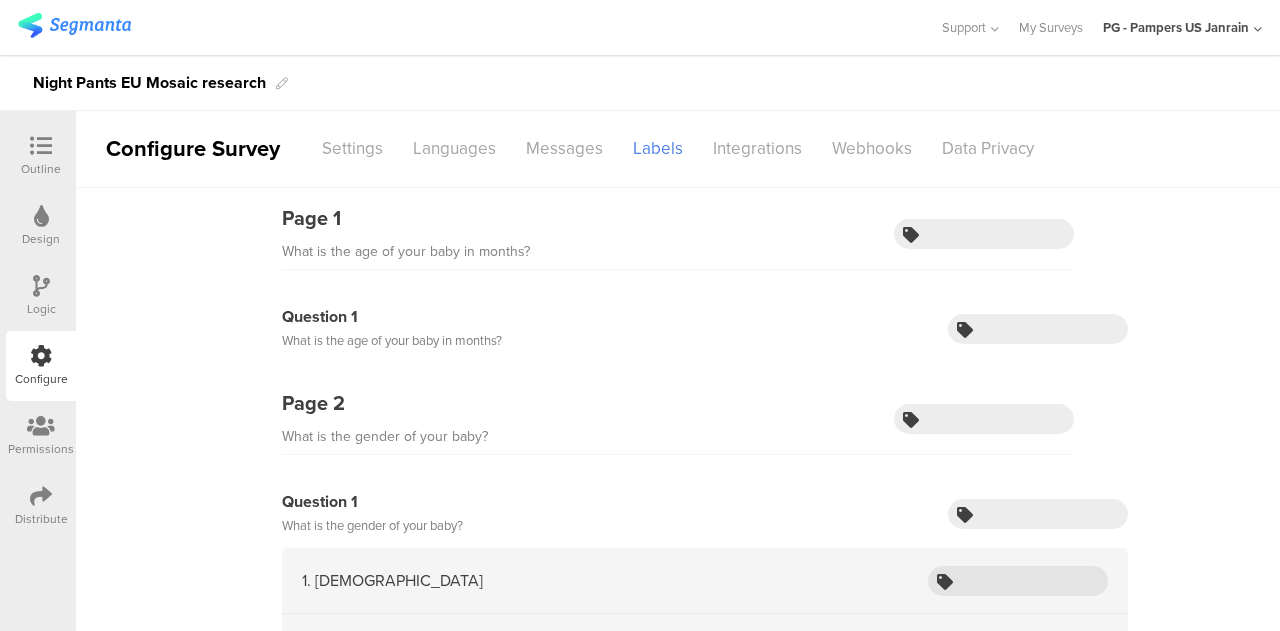 scroll, scrollTop: 4, scrollLeft: 0, axis: vertical 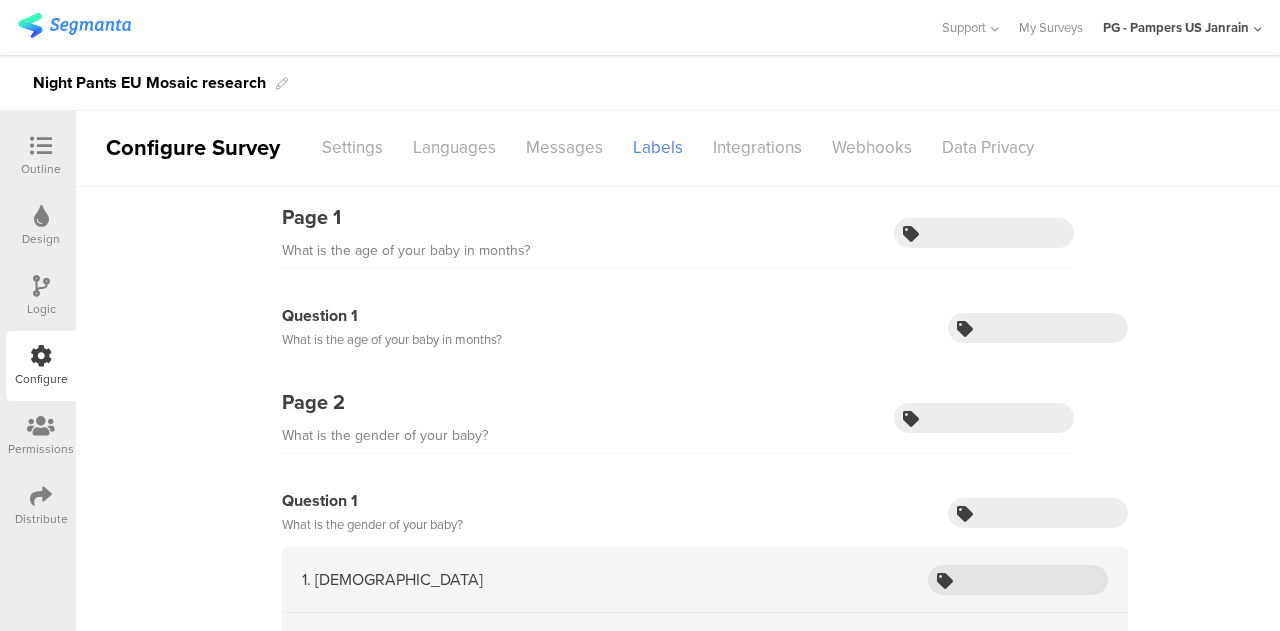 click on "Integrations" at bounding box center (757, 147) 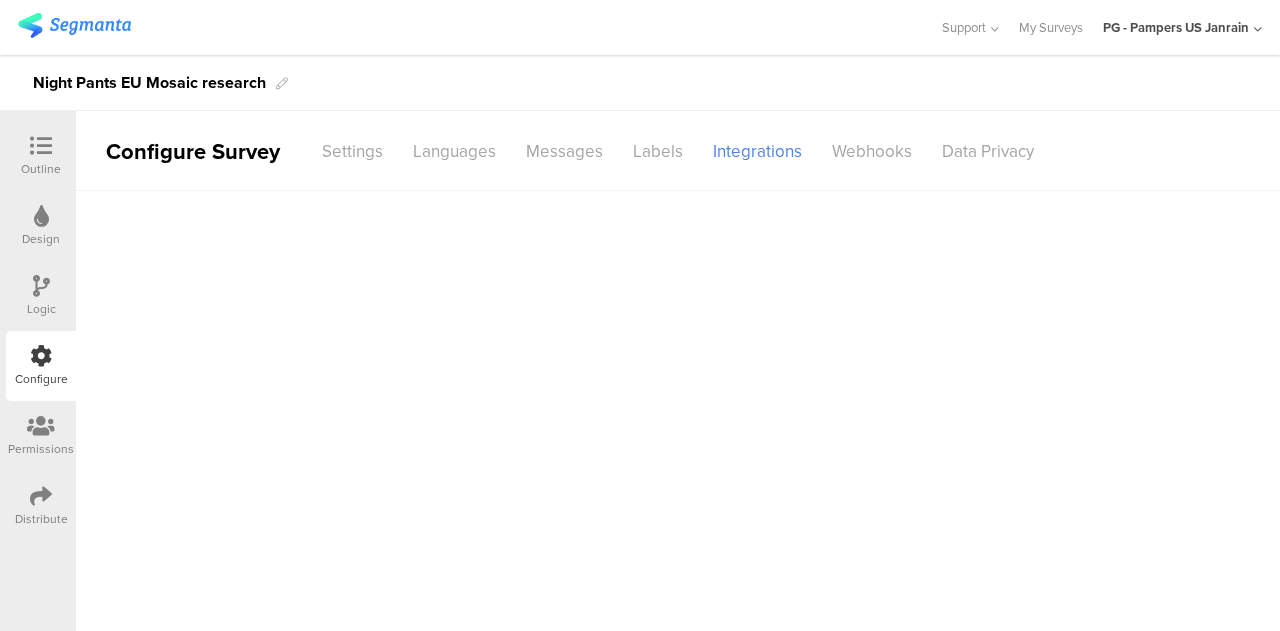 scroll, scrollTop: 0, scrollLeft: 0, axis: both 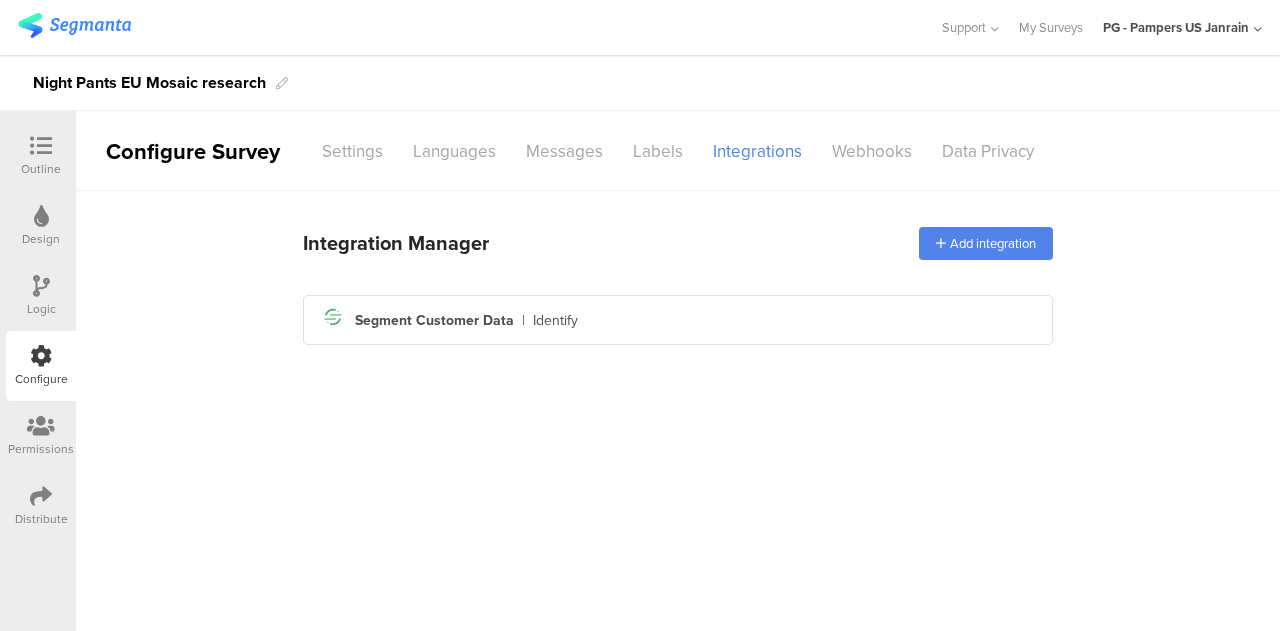 click on "Segment icon   Created with Sketch.               Segment Customer Data   |   Identify" at bounding box center (678, 320) 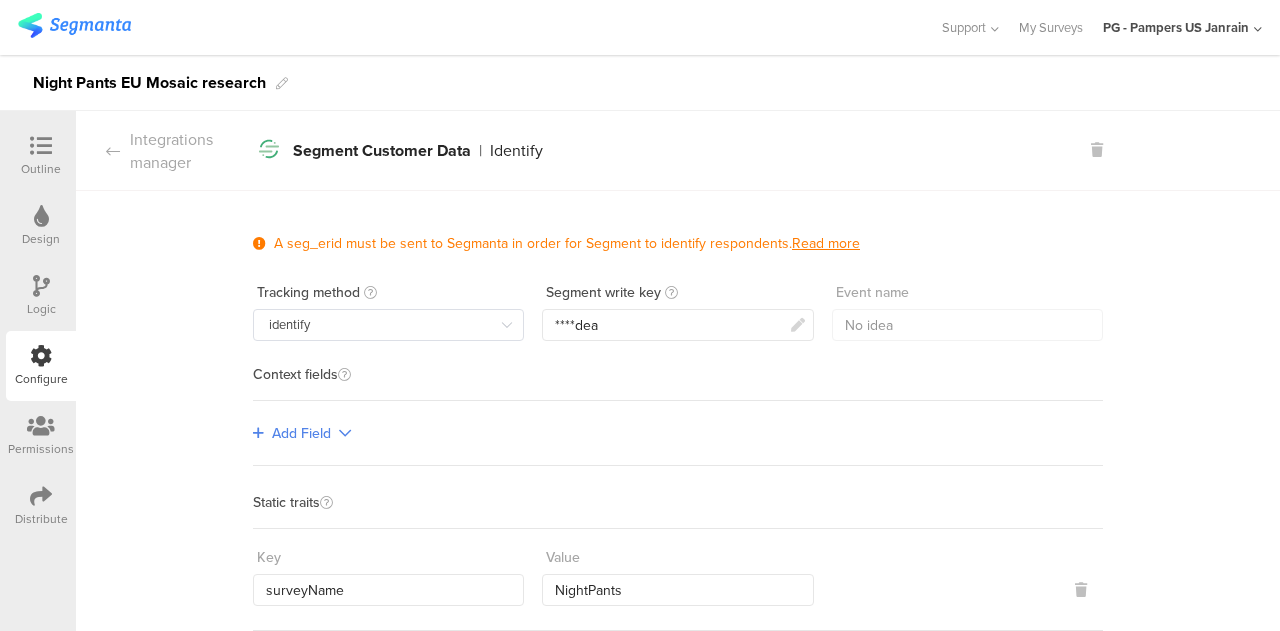 click on "****dea" at bounding box center [677, 325] 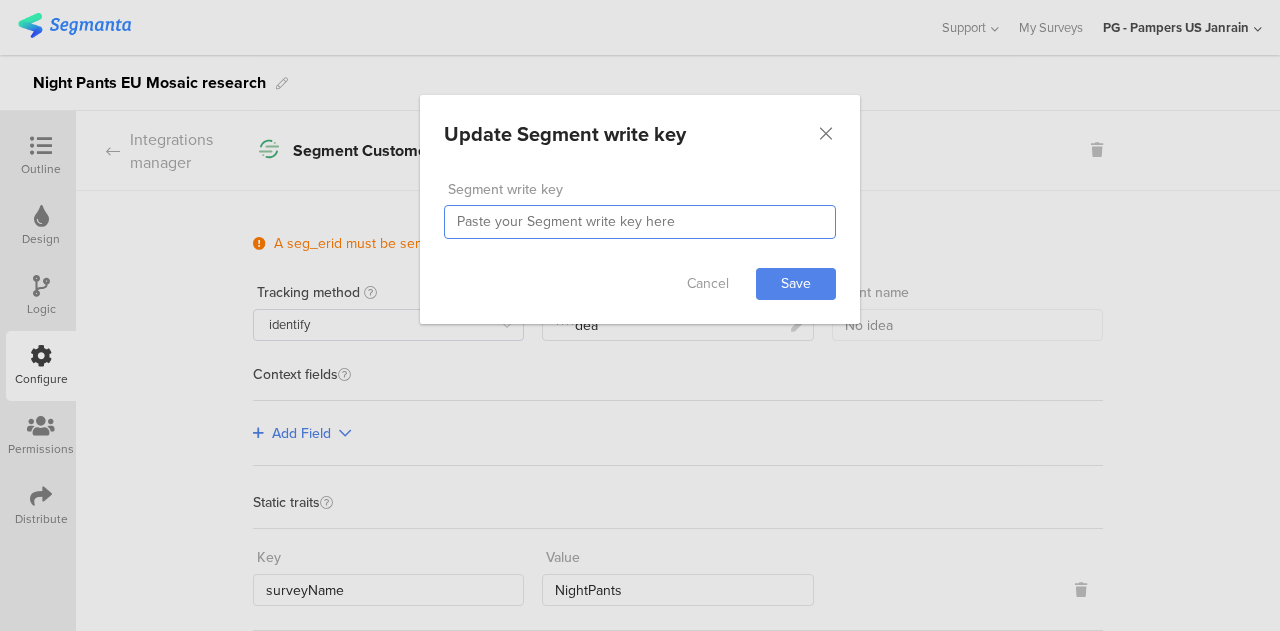 click at bounding box center (640, 222) 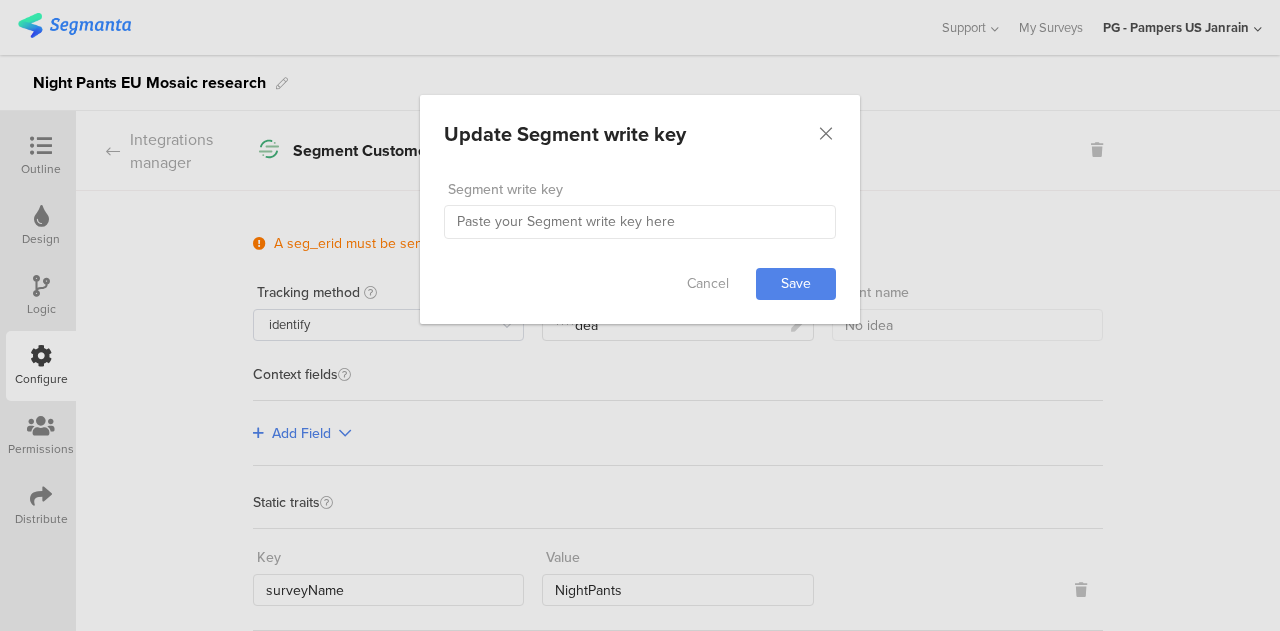 click on "Cancel" at bounding box center (708, 284) 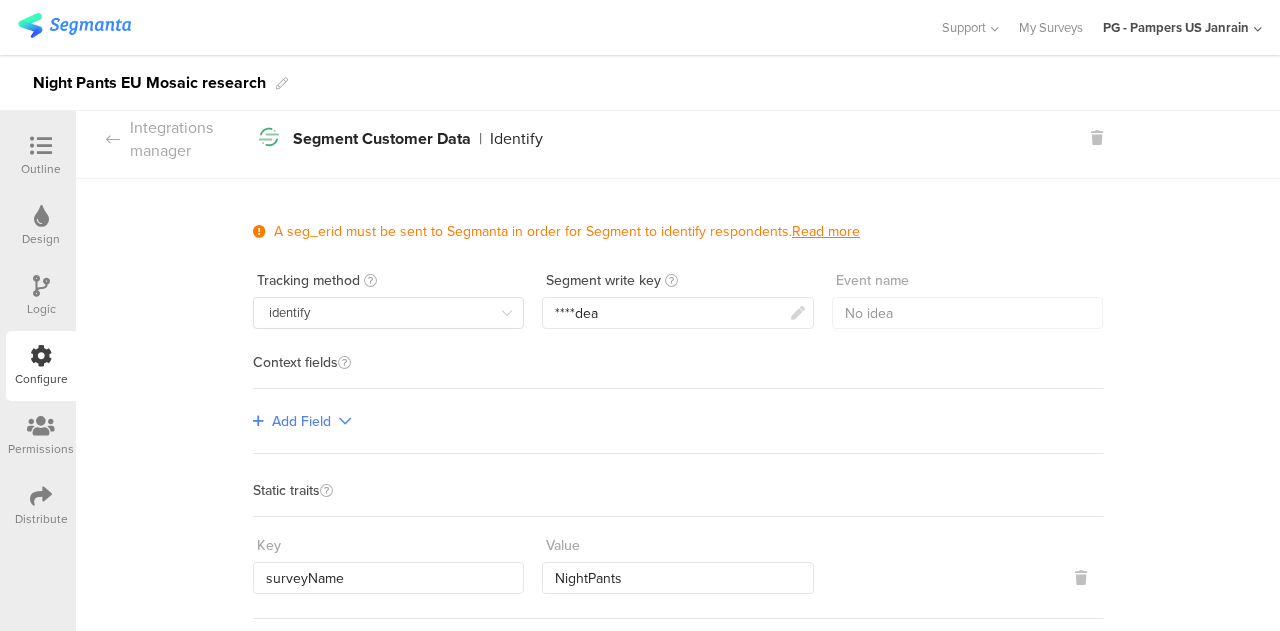 scroll, scrollTop: 14, scrollLeft: 0, axis: vertical 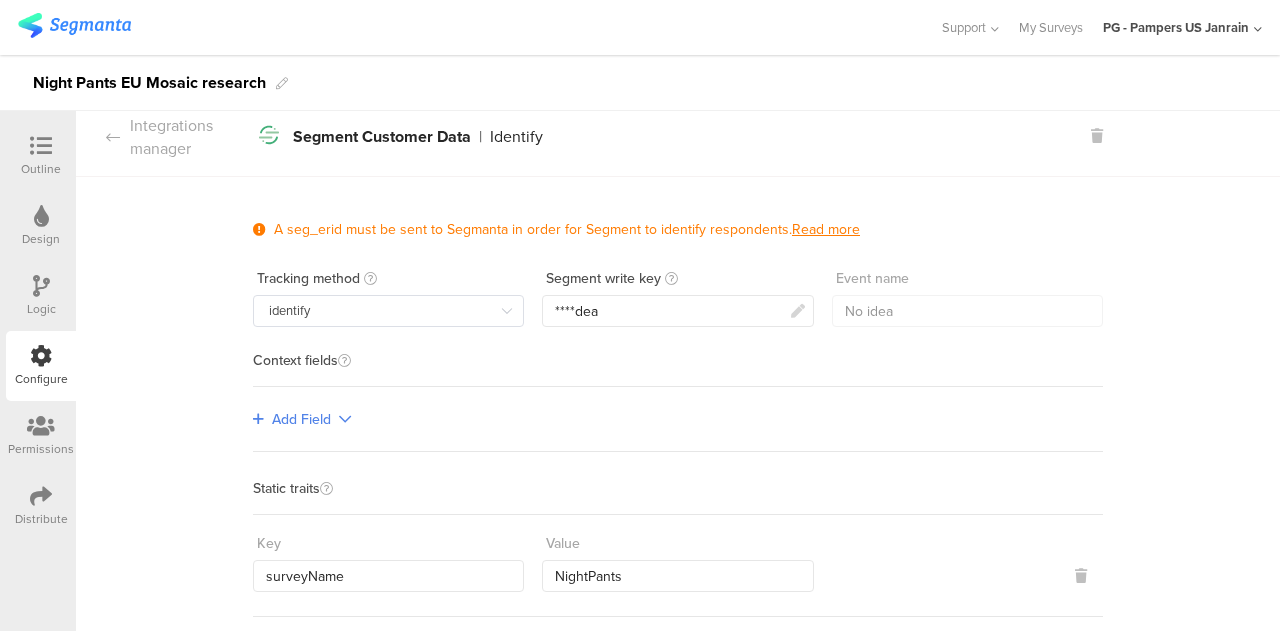 click on "Add Field" at bounding box center (678, 419) 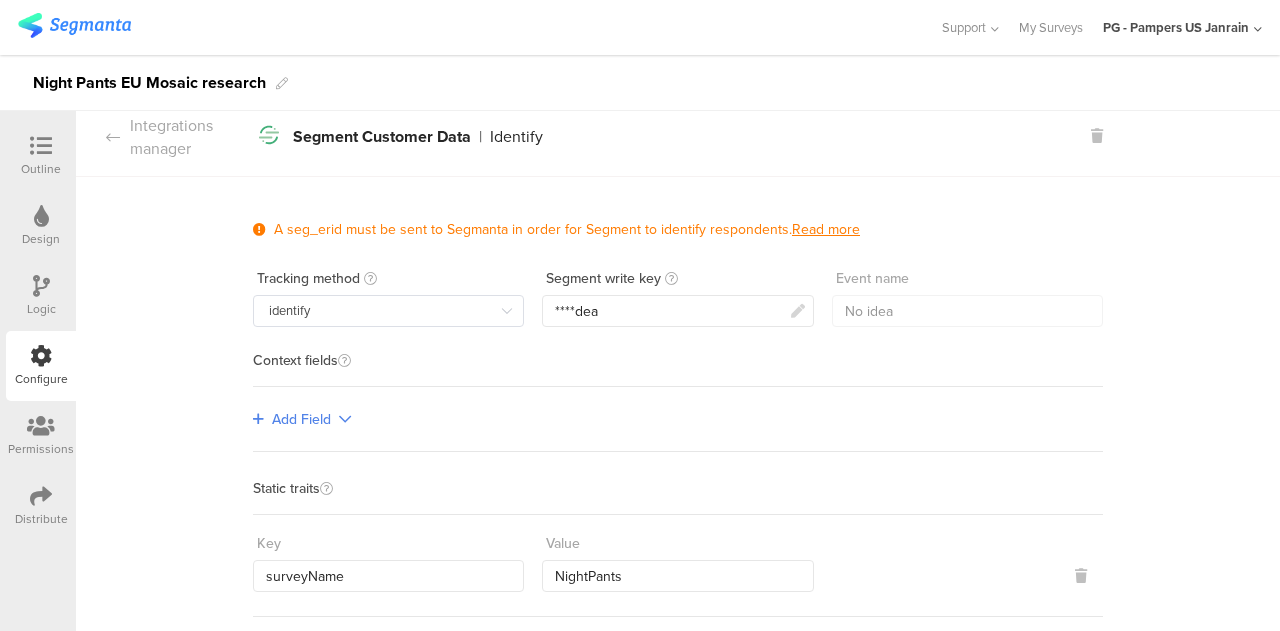 click on "Segment Customer Data" at bounding box center [382, 137] 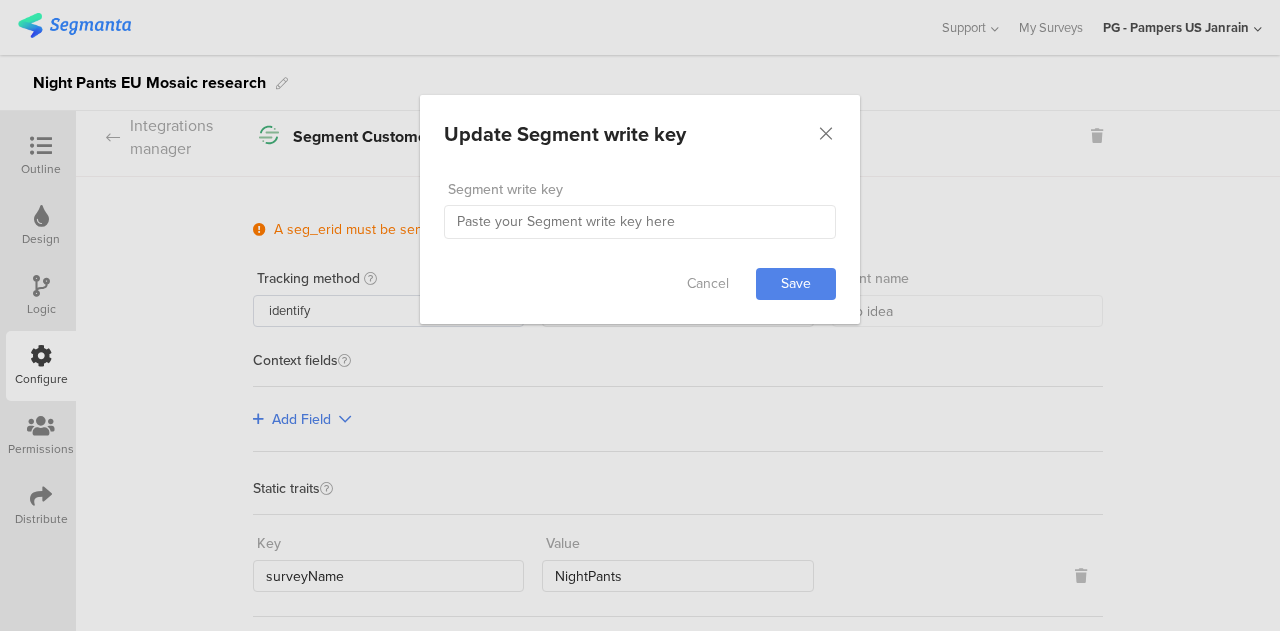click on "Cancel" at bounding box center (708, 284) 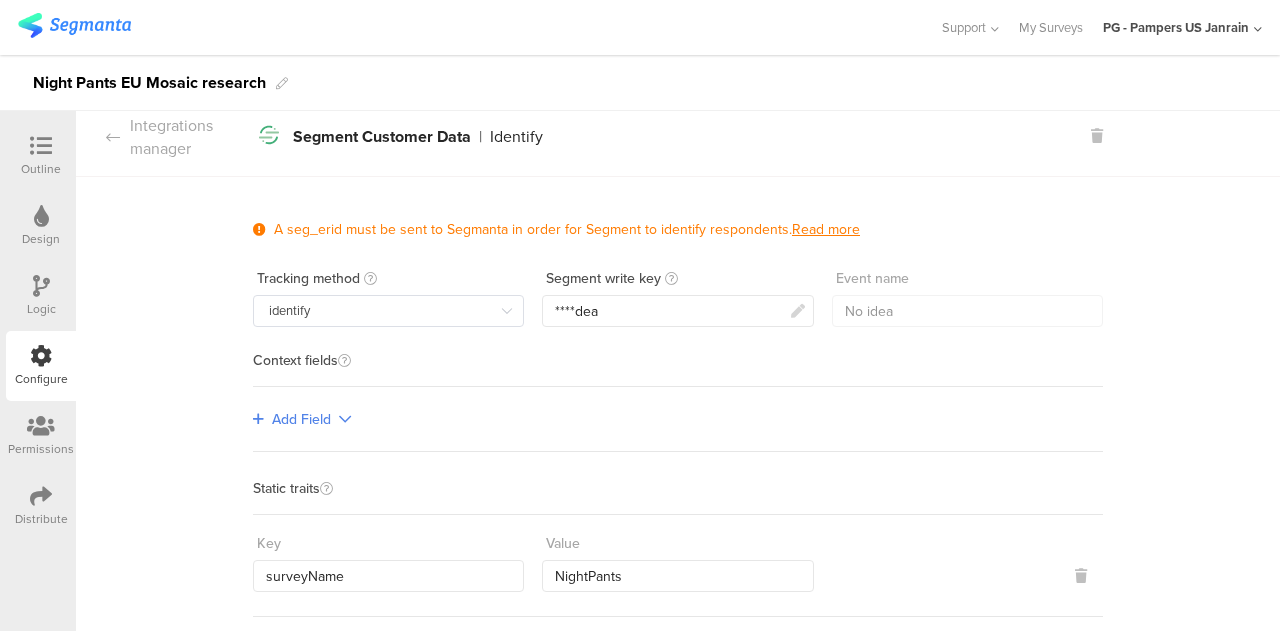 click at bounding box center (967, 294) 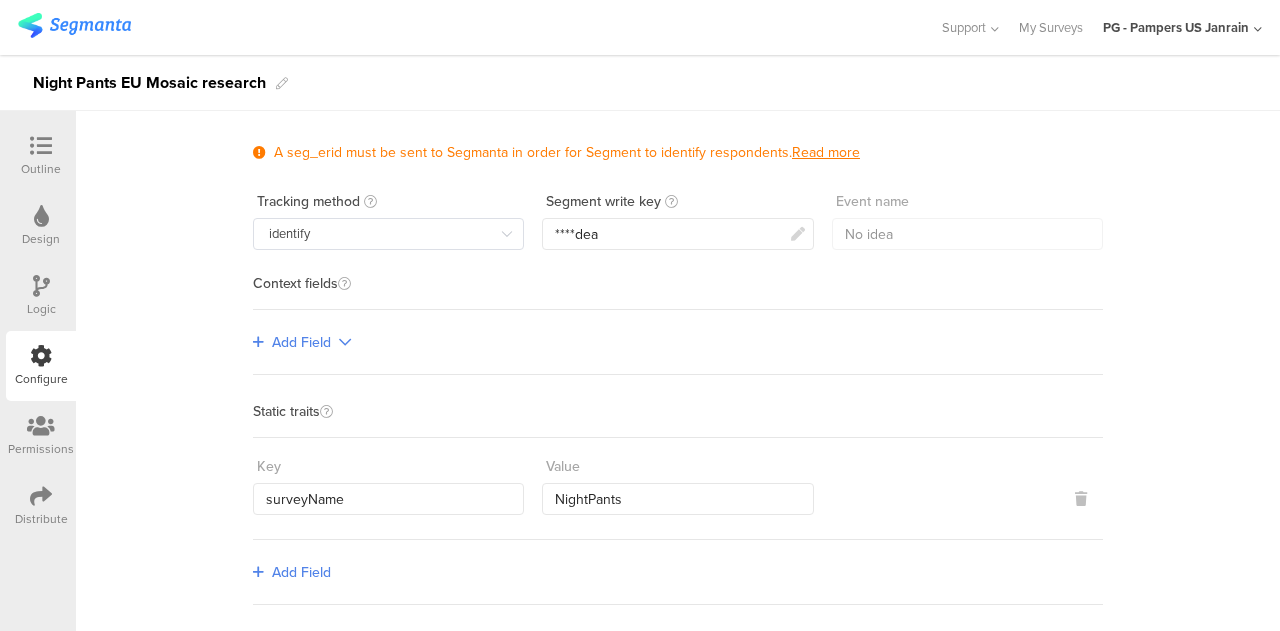 scroll, scrollTop: 88, scrollLeft: 0, axis: vertical 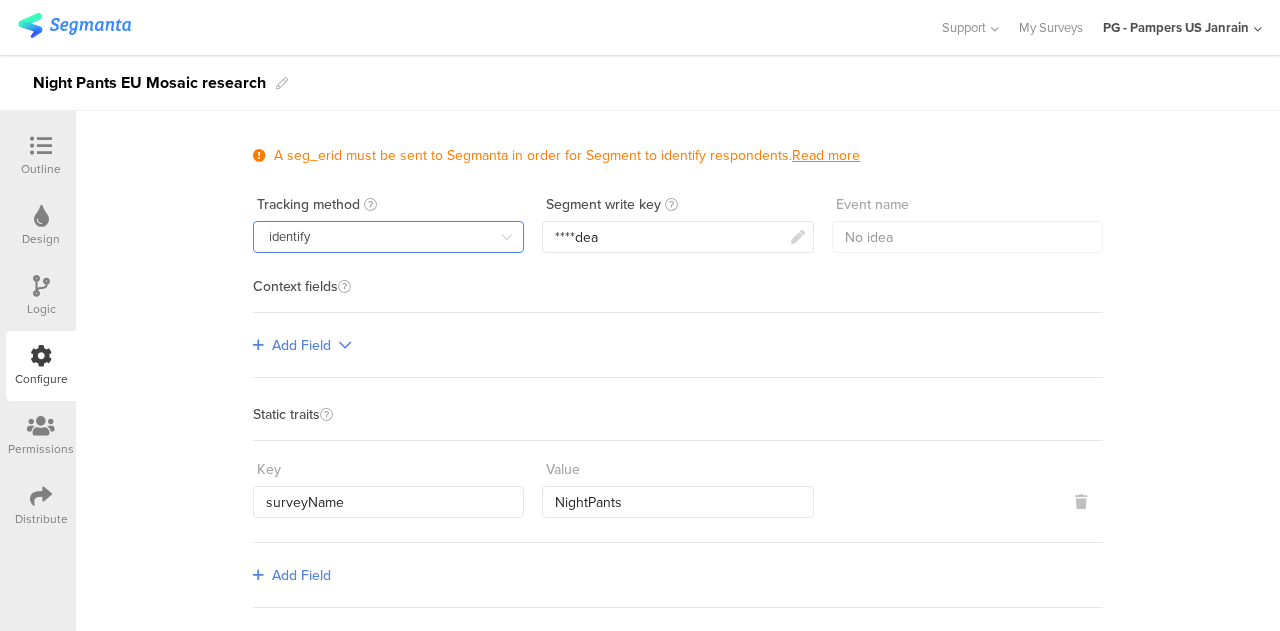 click on "identify" at bounding box center [388, 237] 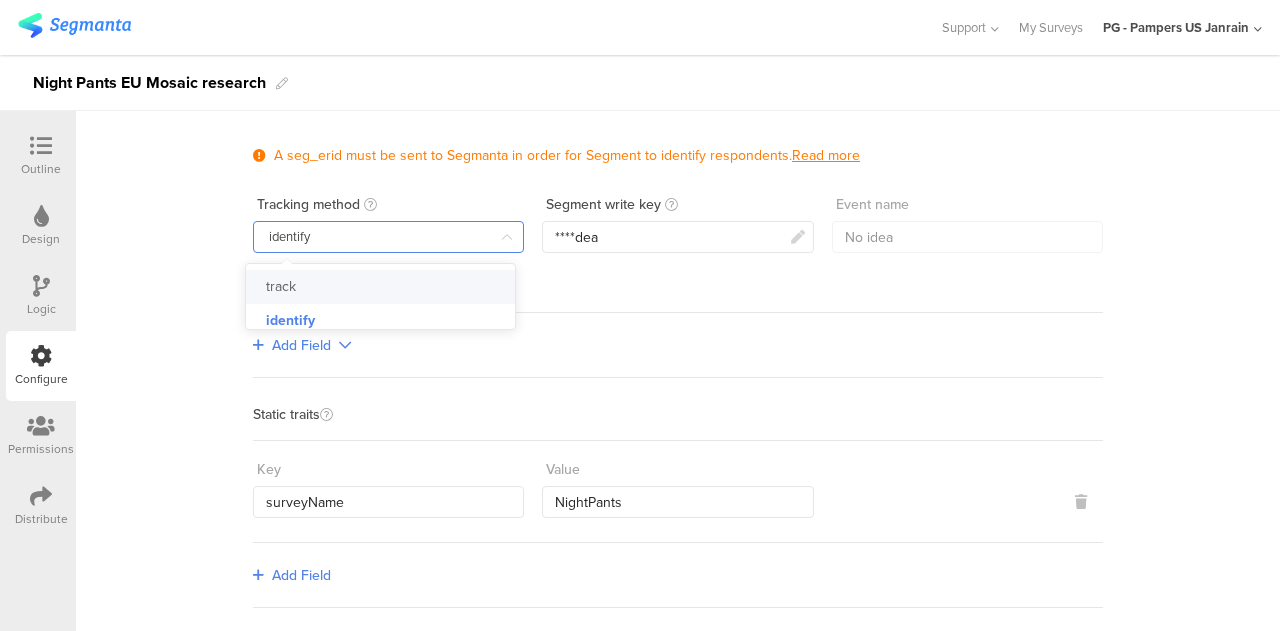 click on "track" at bounding box center [388, 287] 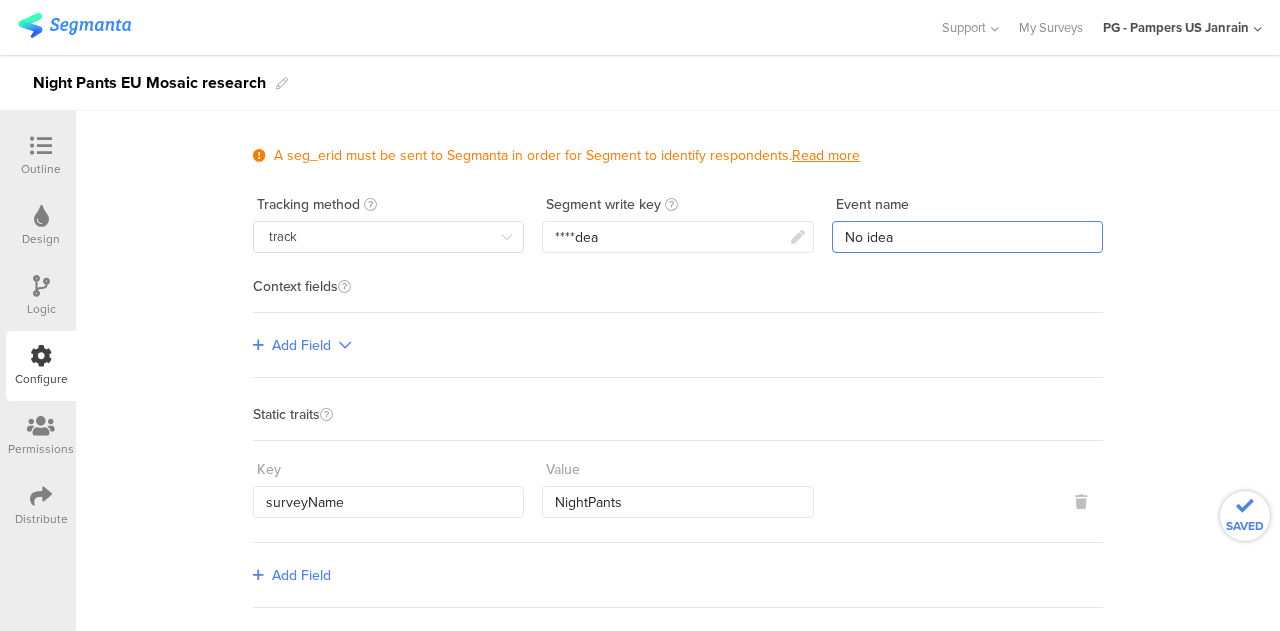 drag, startPoint x: 926, startPoint y: 233, endPoint x: 642, endPoint y: 238, distance: 284.044 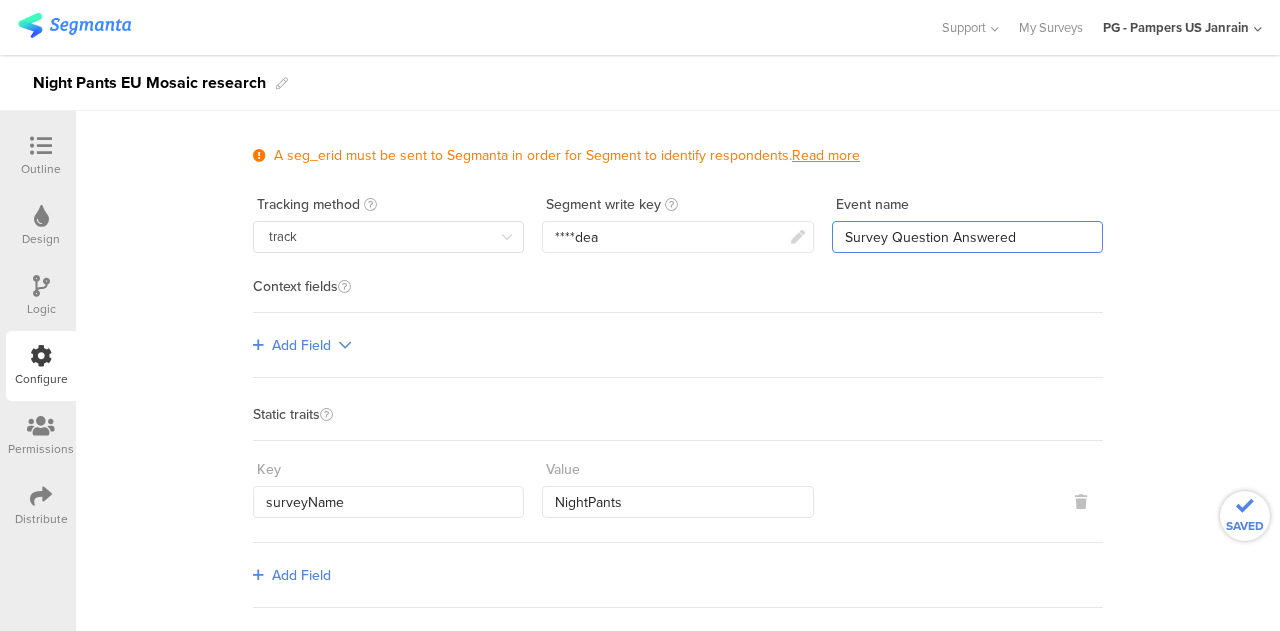 type on "Survey Question Answered" 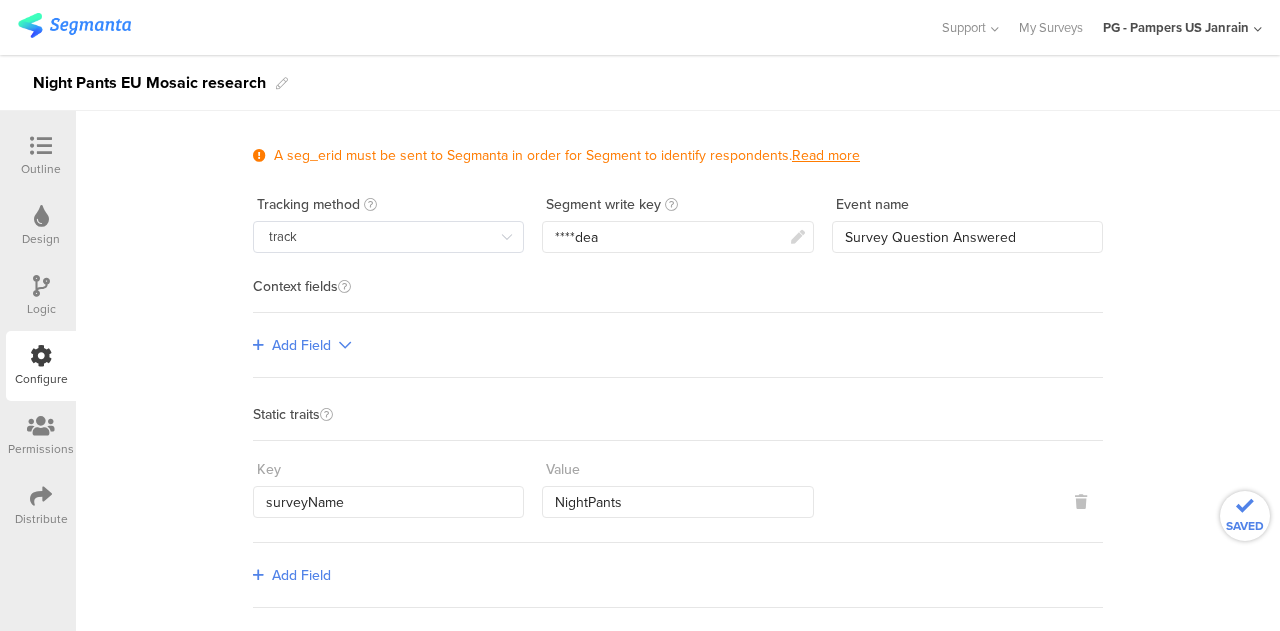 click on "Context fields" at bounding box center [678, 296] 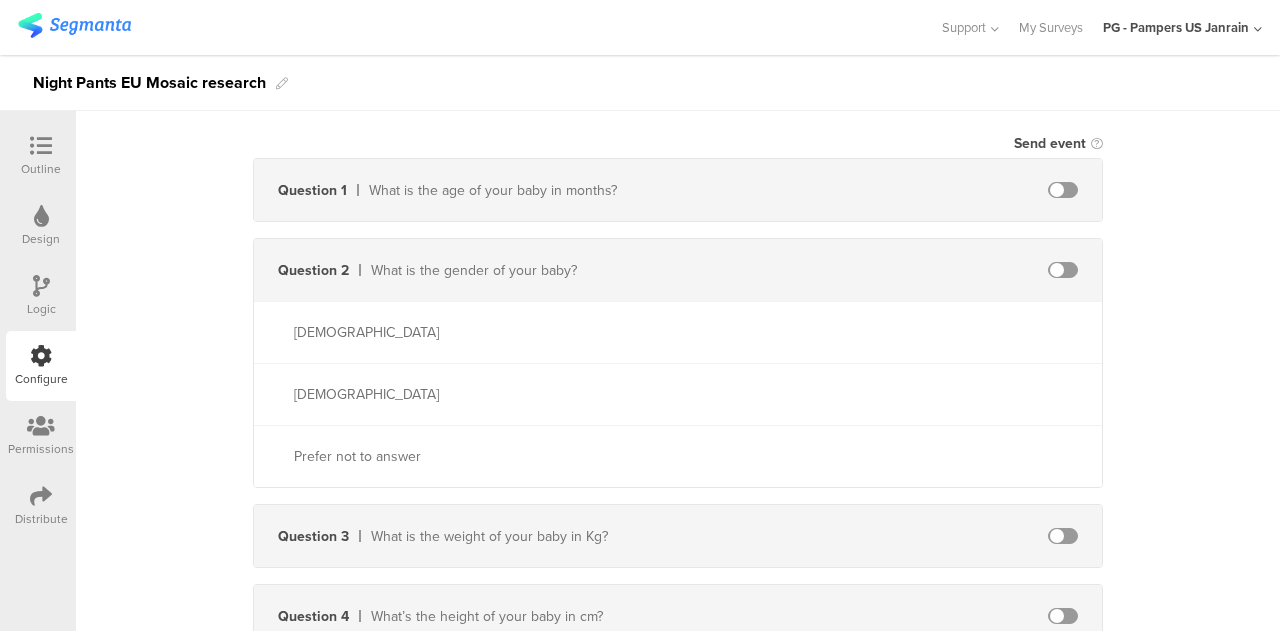 scroll, scrollTop: 598, scrollLeft: 0, axis: vertical 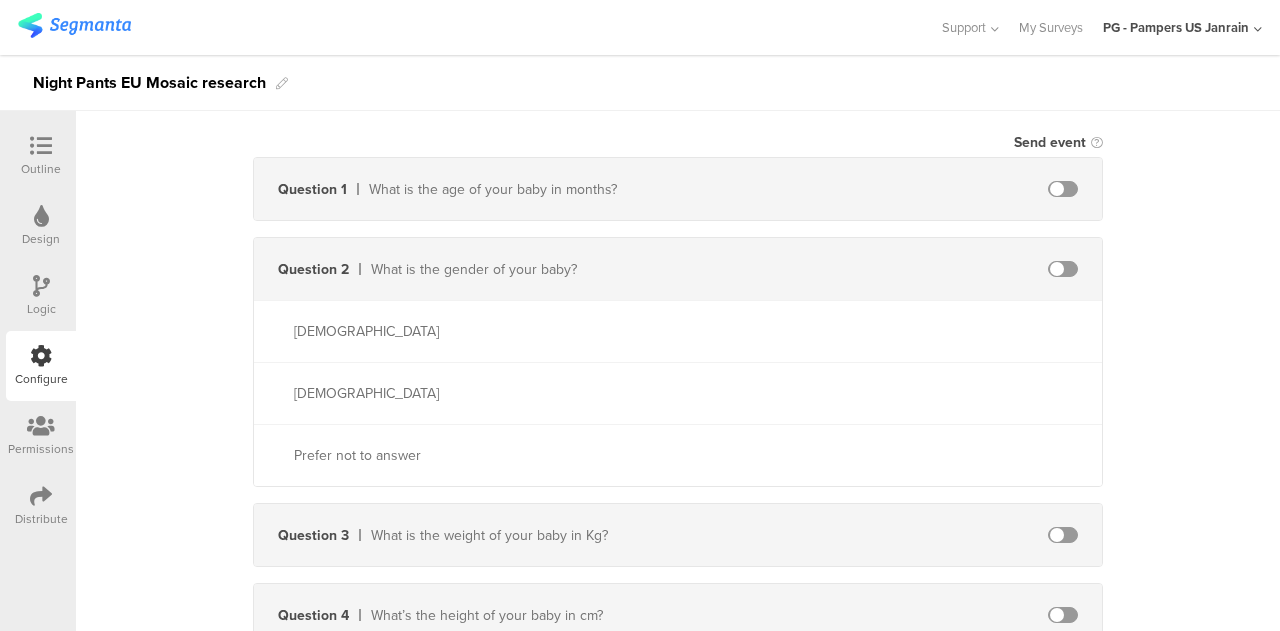 click at bounding box center [1063, 189] 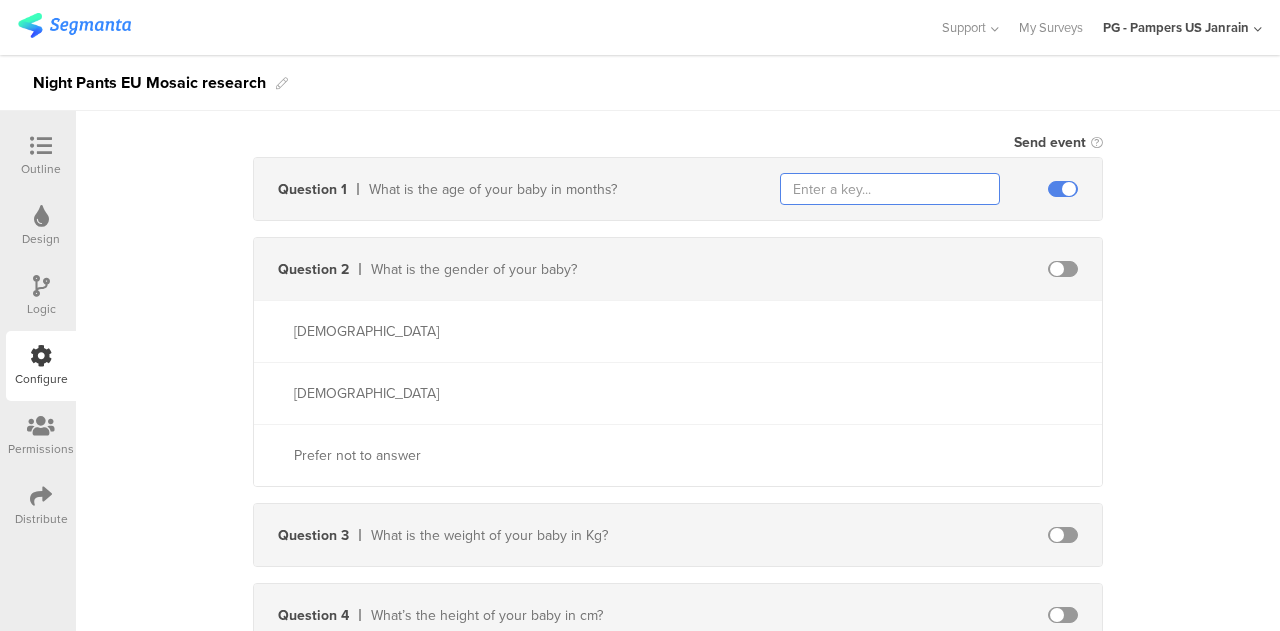click at bounding box center [890, 189] 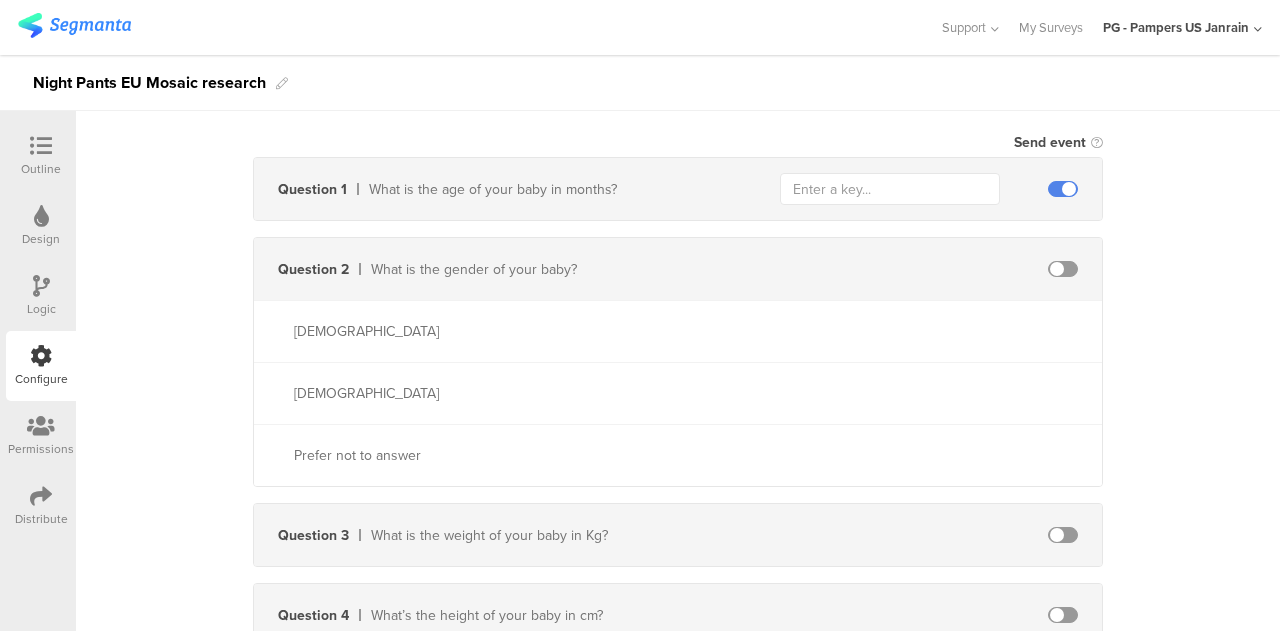 click at bounding box center [1063, 269] 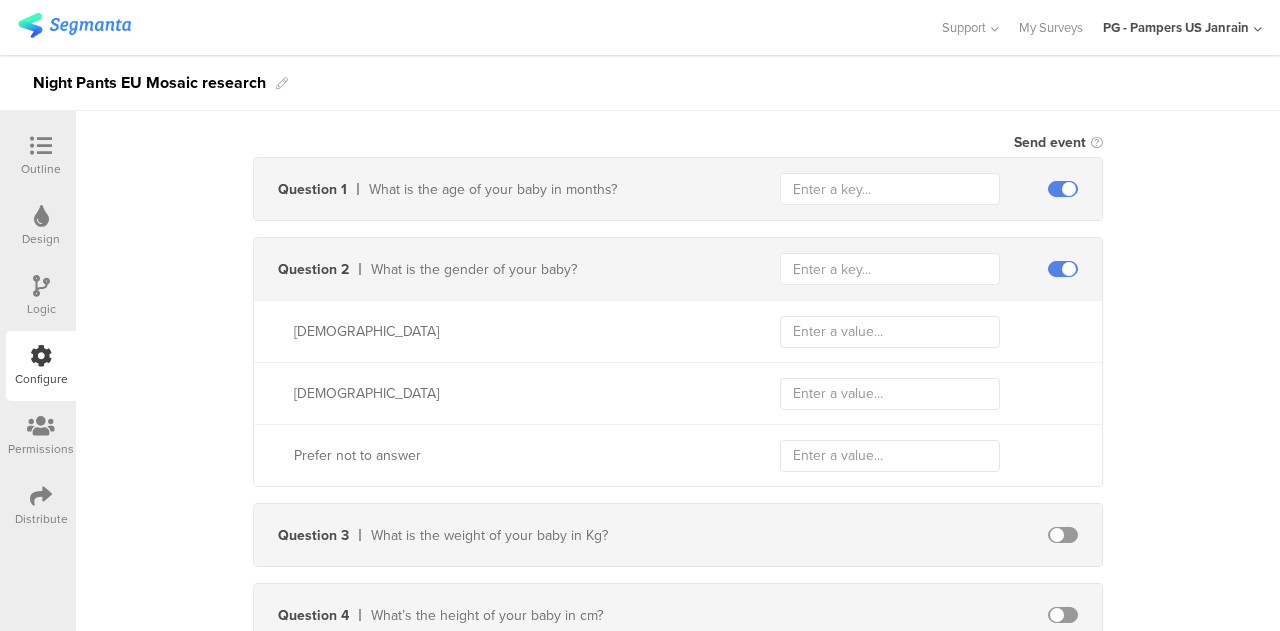 click at bounding box center [1063, 269] 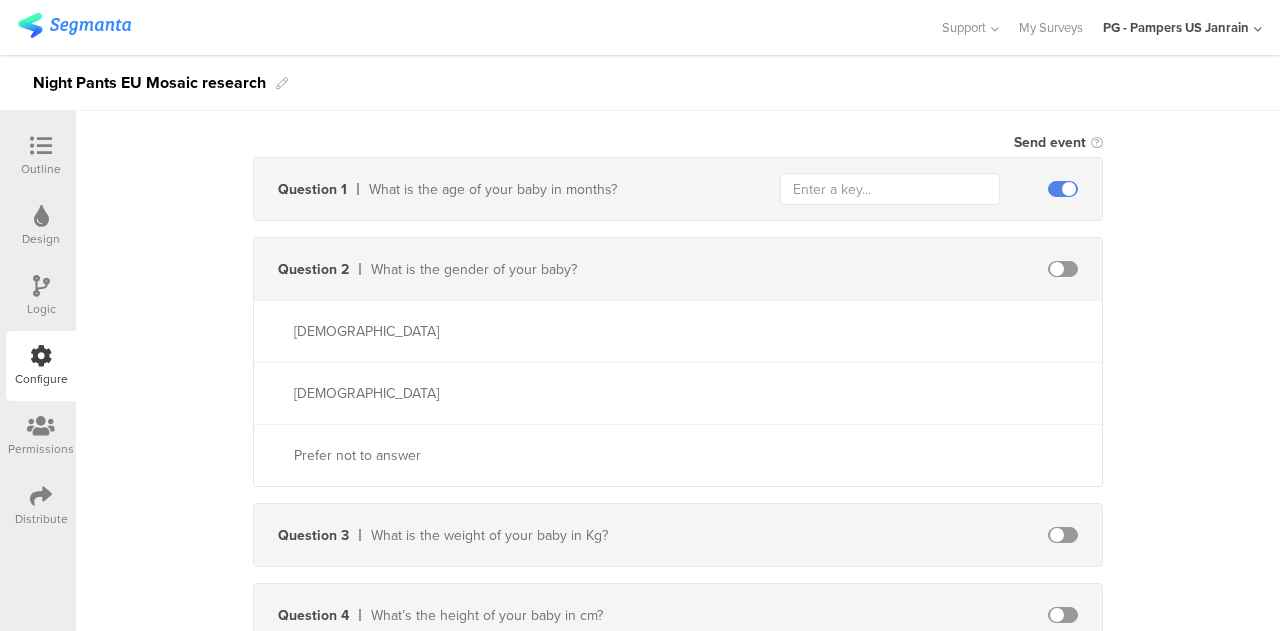 click at bounding box center (1063, 269) 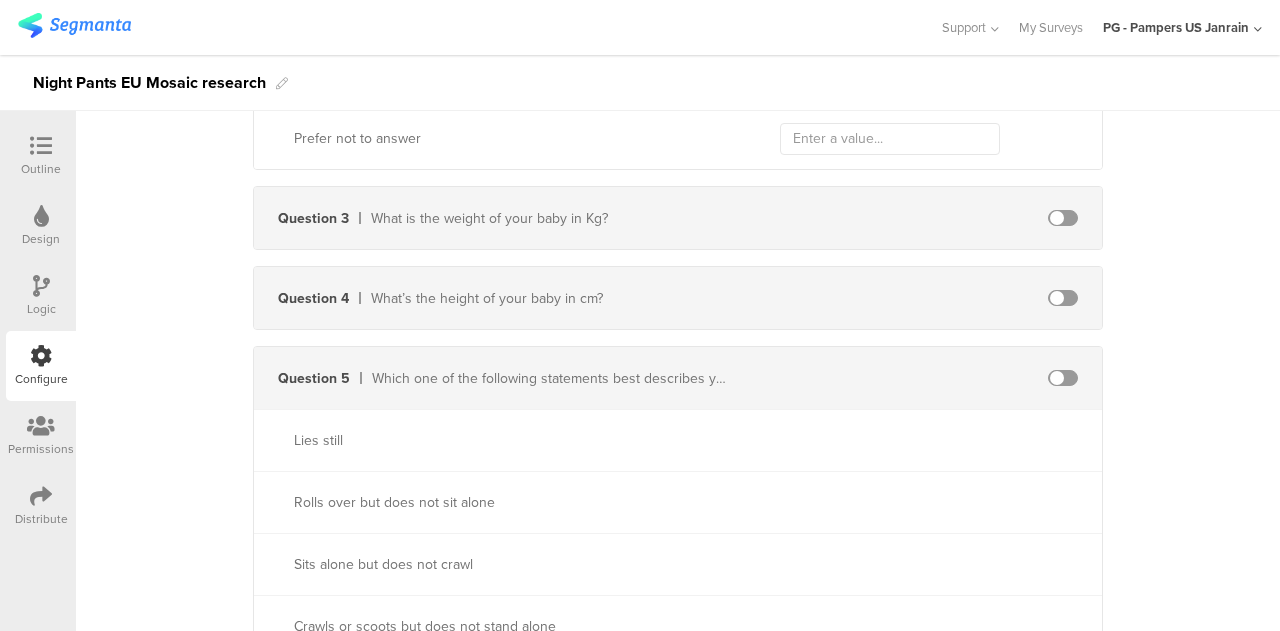 scroll, scrollTop: 936, scrollLeft: 0, axis: vertical 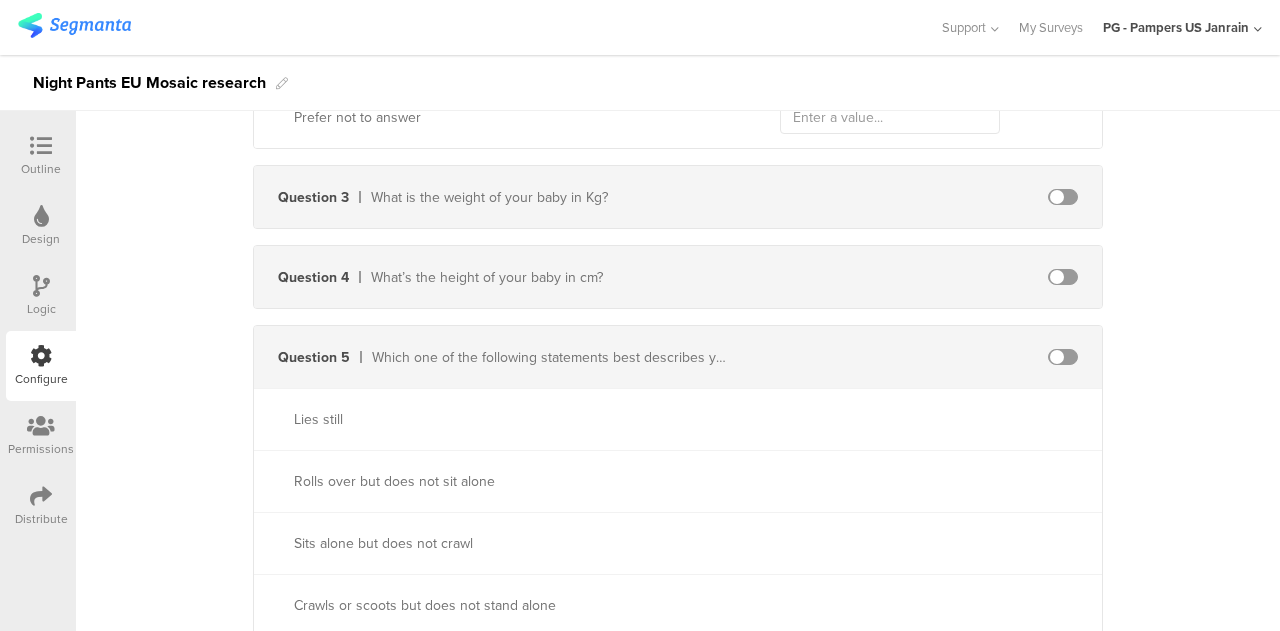 click at bounding box center [1063, 197] 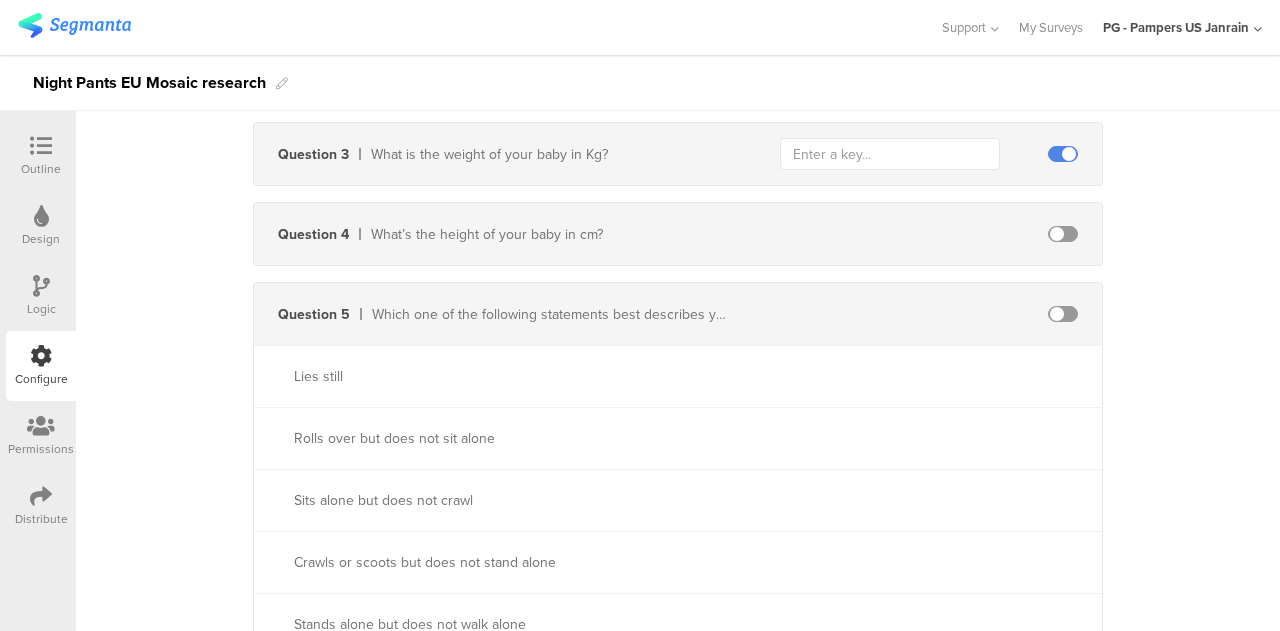 scroll, scrollTop: 971, scrollLeft: 0, axis: vertical 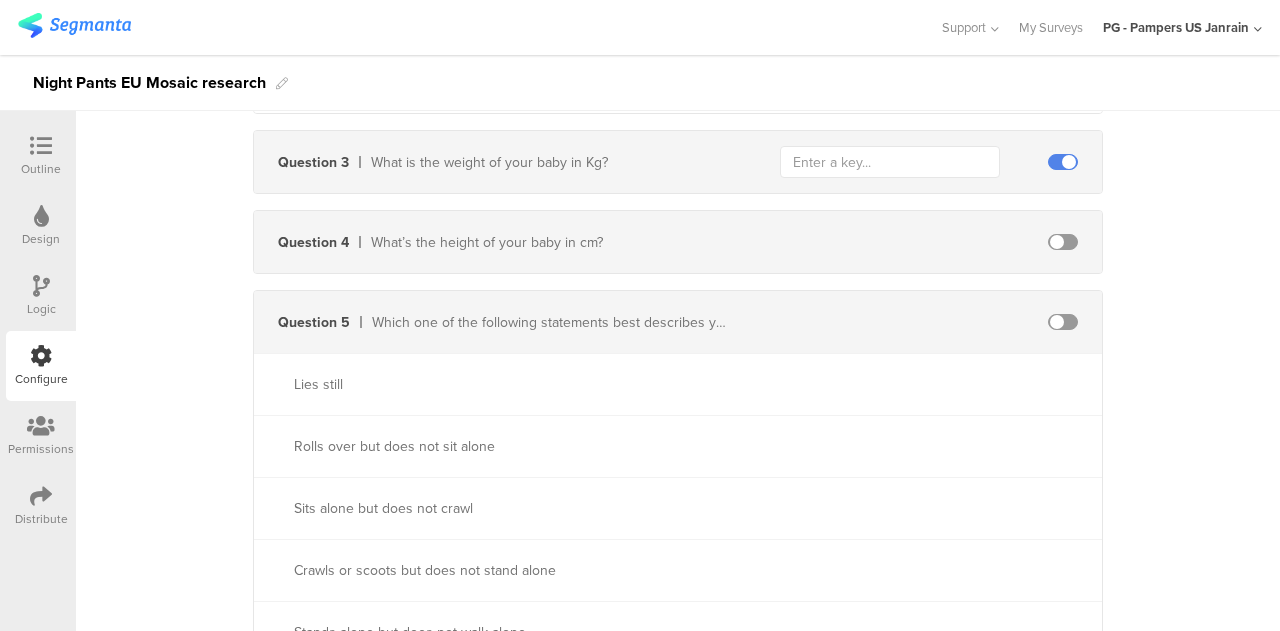 click at bounding box center [41, 286] 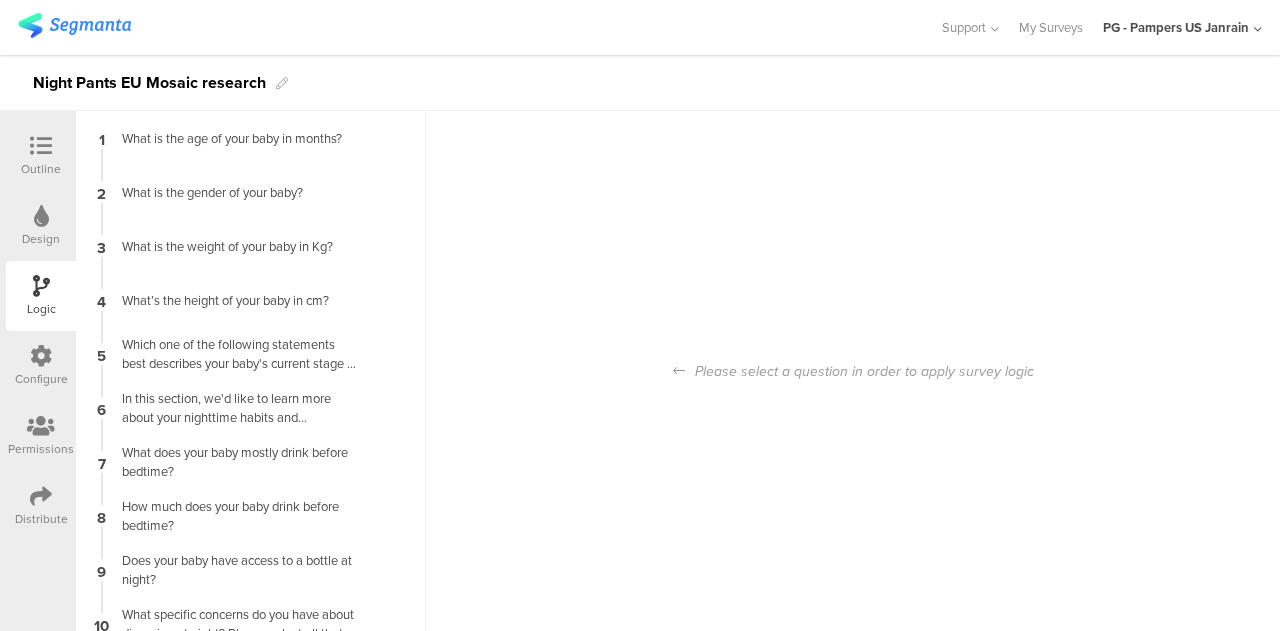 scroll, scrollTop: 80, scrollLeft: 0, axis: vertical 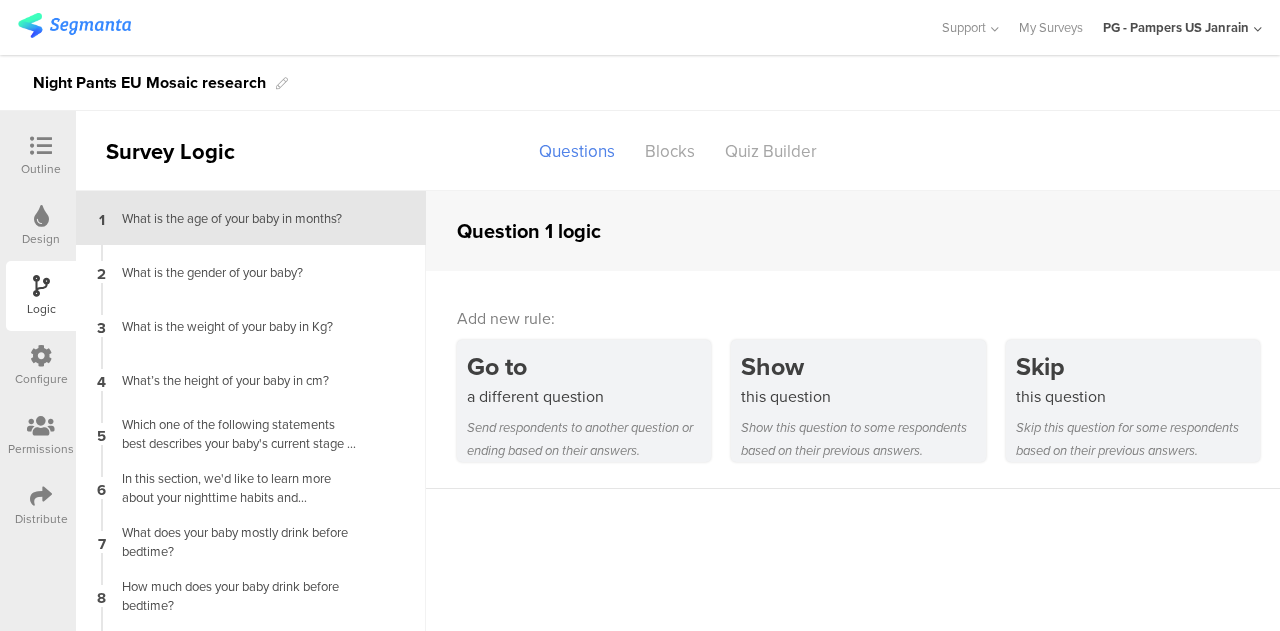click on "What is the gender of your baby?" at bounding box center (235, 272) 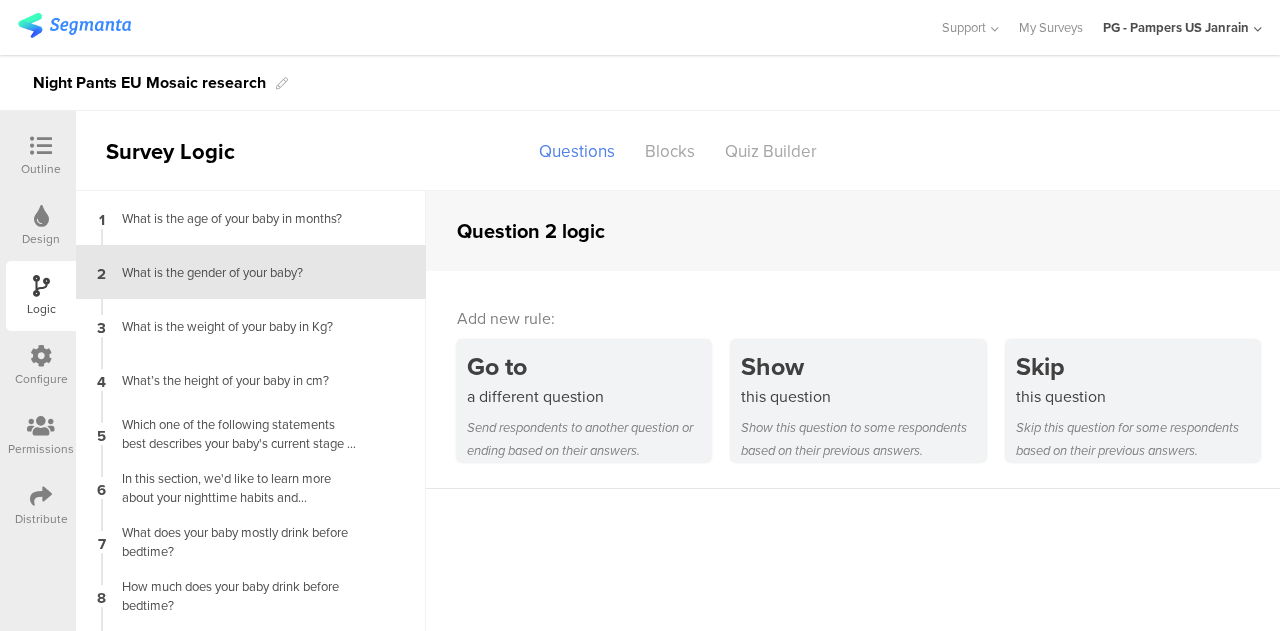 click on "4
What’s the height of your baby in cm?" at bounding box center (251, 380) 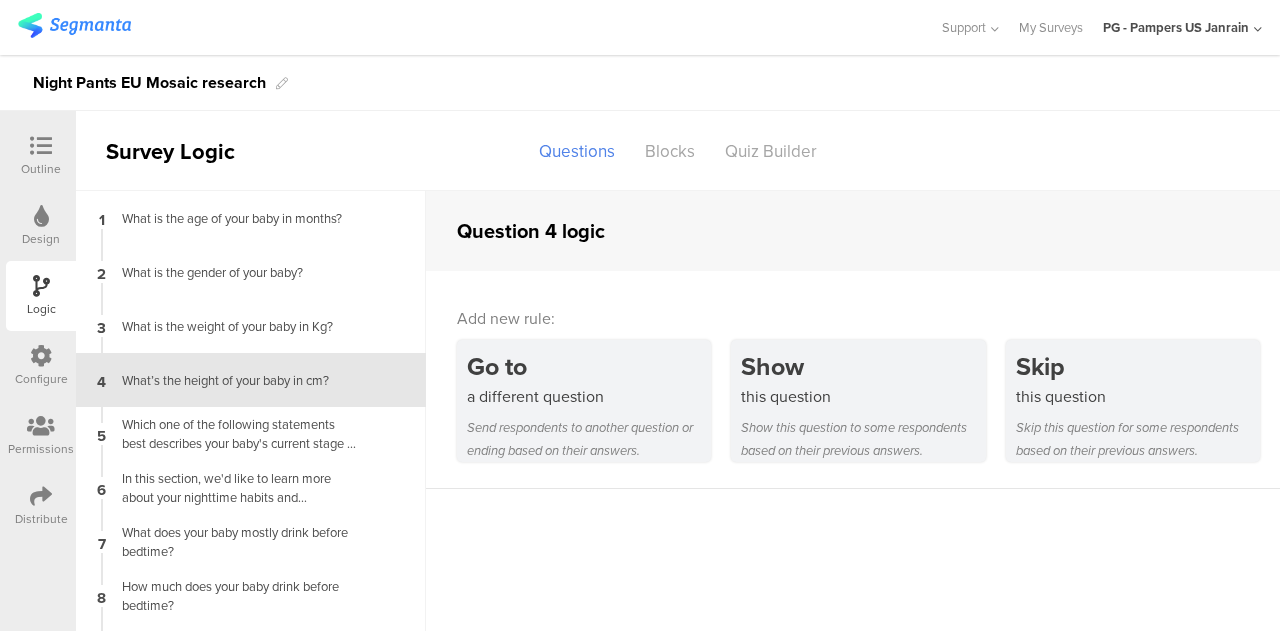 scroll, scrollTop: 8, scrollLeft: 0, axis: vertical 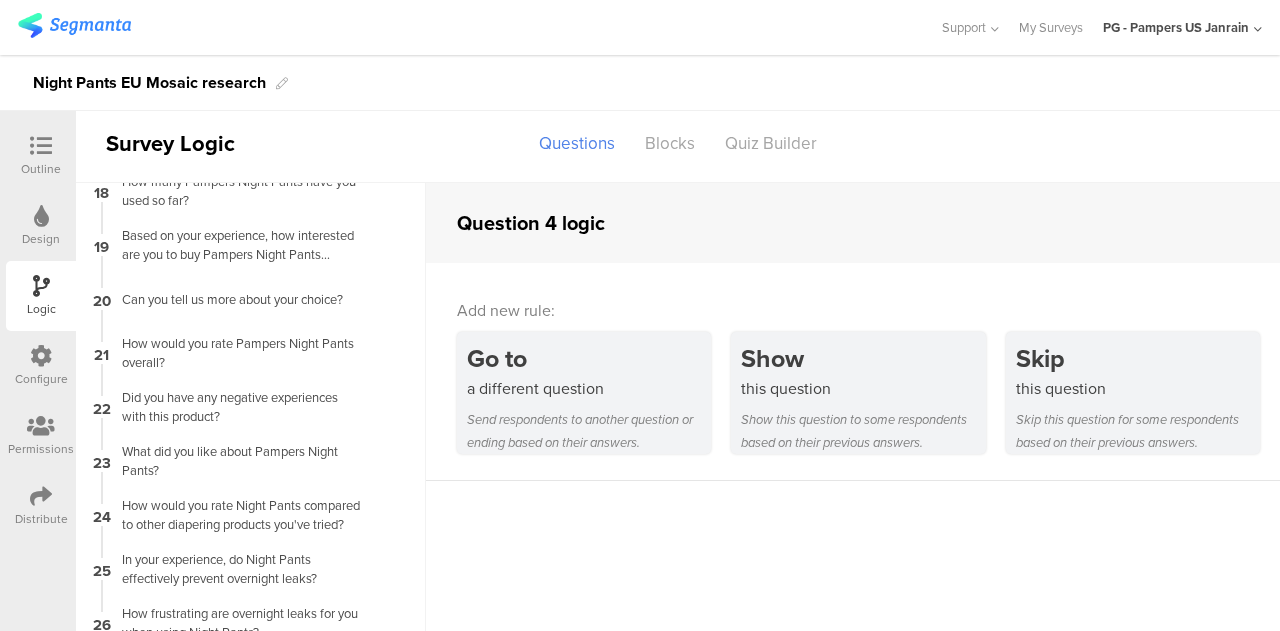 click on "Design" at bounding box center (41, 239) 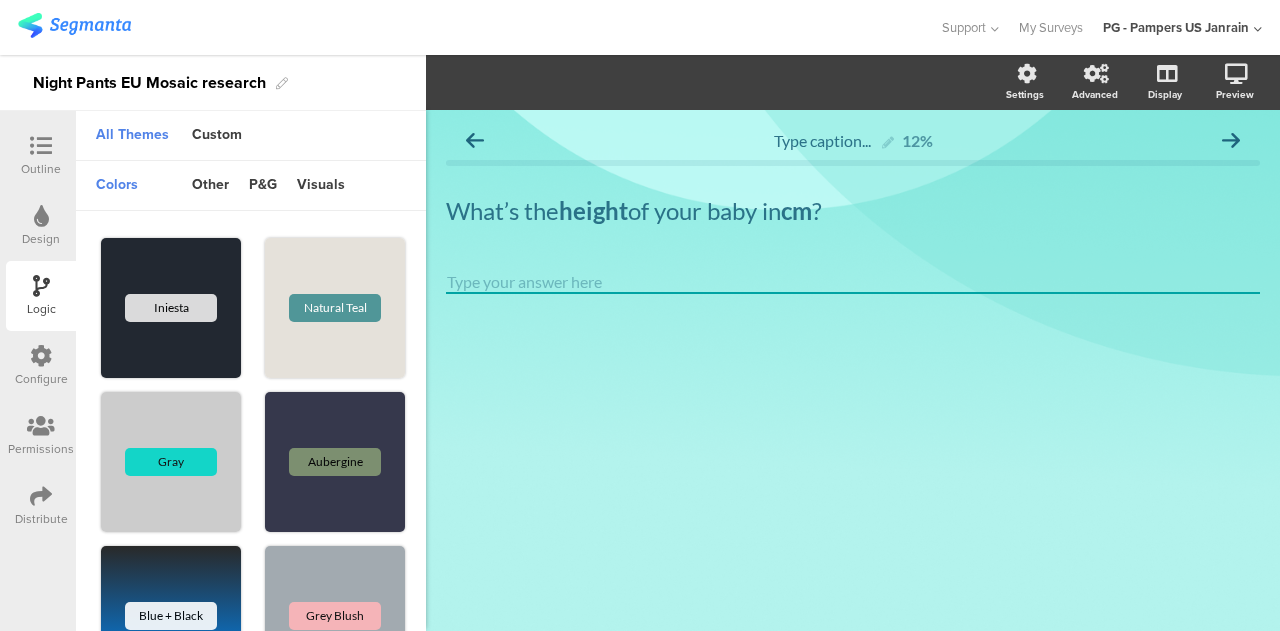 scroll, scrollTop: 0, scrollLeft: 0, axis: both 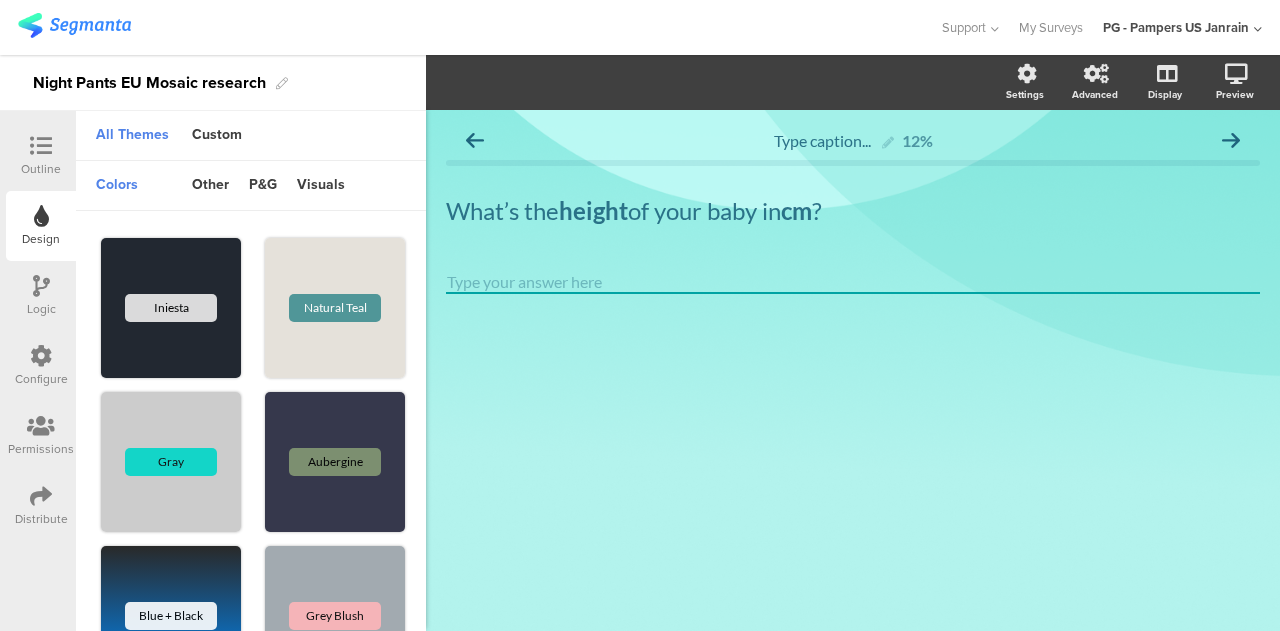 click on "Configure" at bounding box center [41, 366] 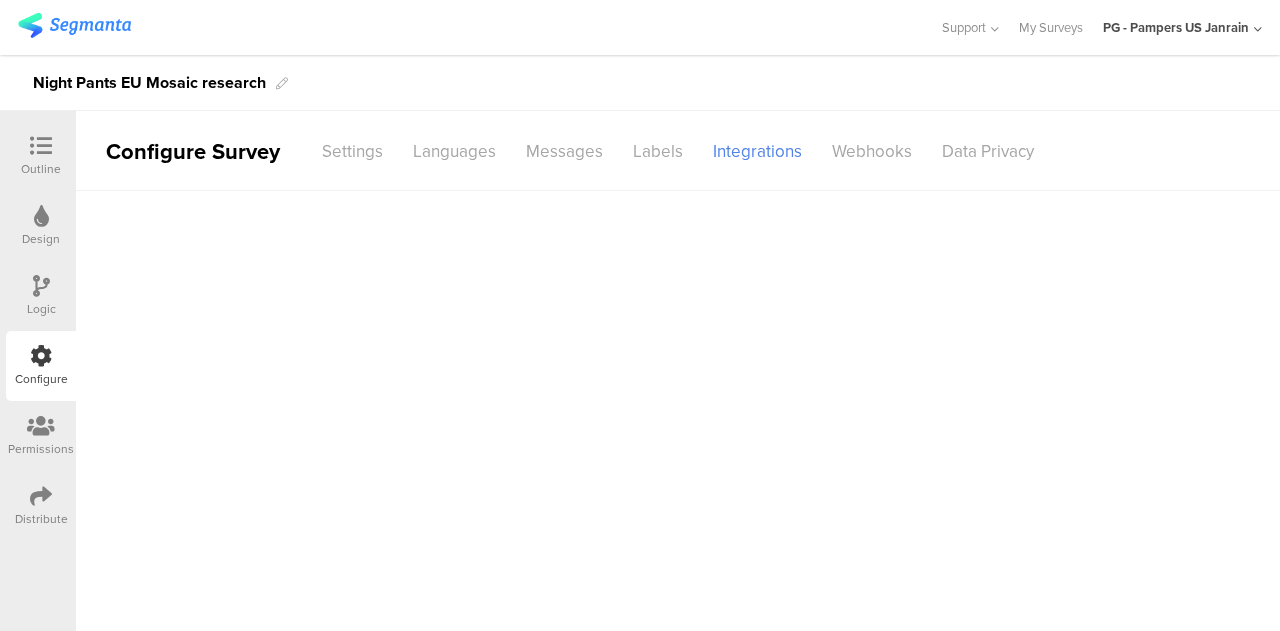 click at bounding box center [41, 426] 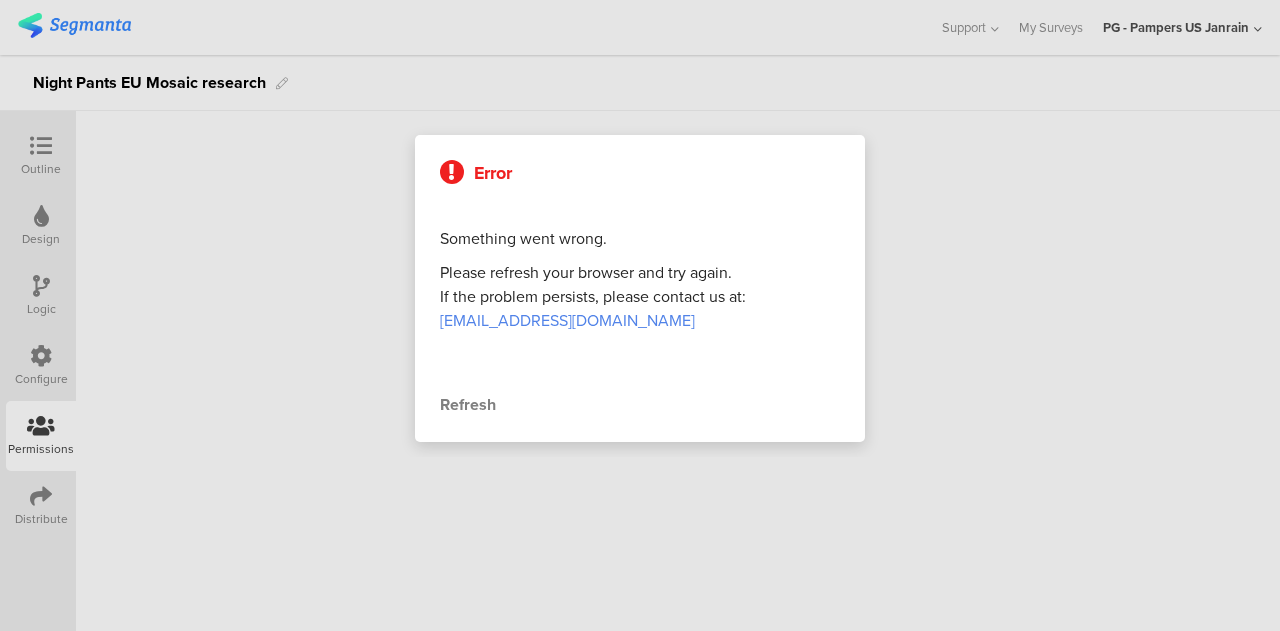 click at bounding box center [640, 315] 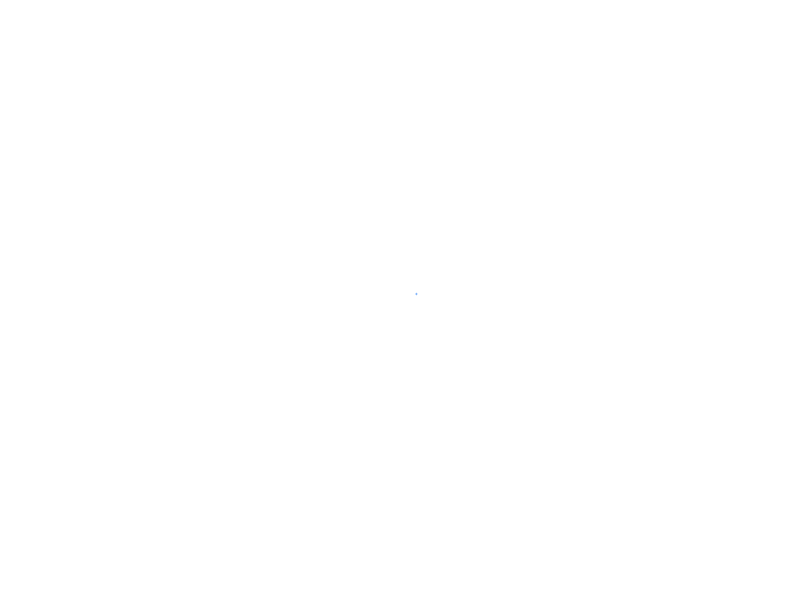 scroll, scrollTop: 0, scrollLeft: 0, axis: both 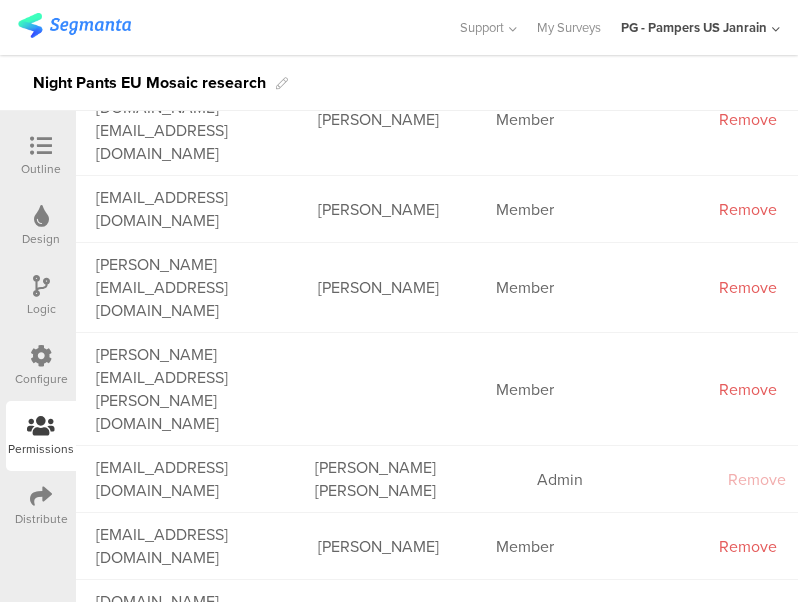 click at bounding box center [41, 496] 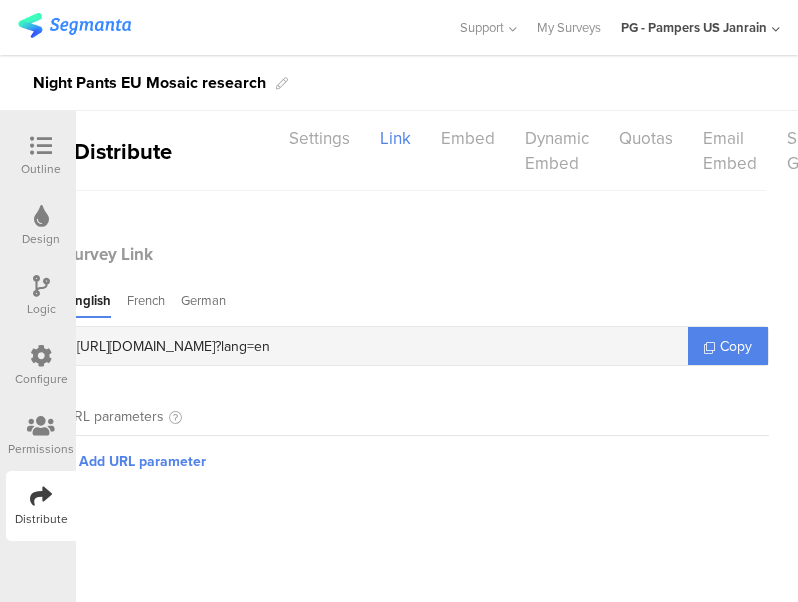 scroll, scrollTop: 0, scrollLeft: 0, axis: both 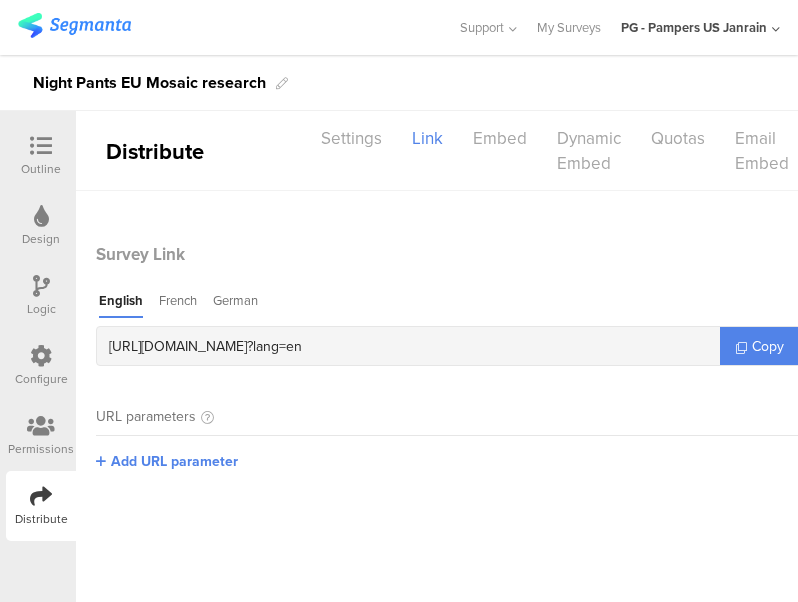 click at bounding box center [41, 356] 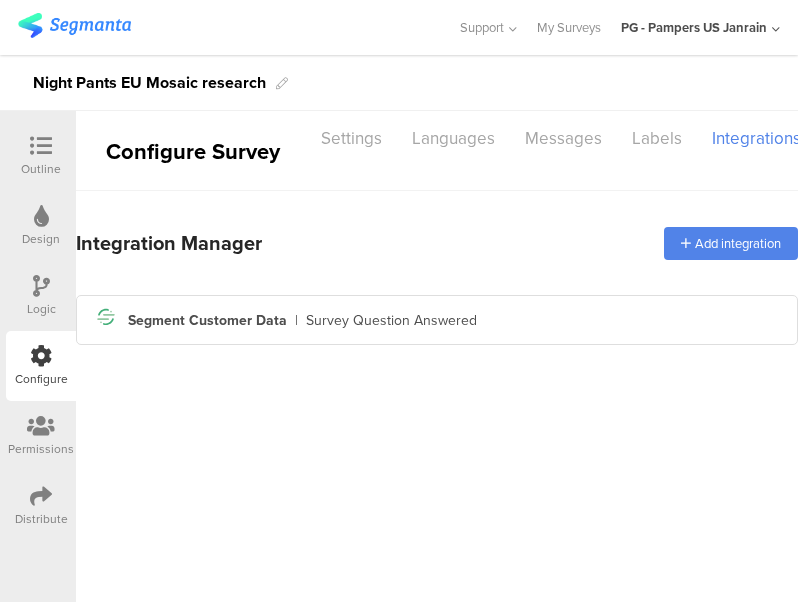 scroll, scrollTop: 0, scrollLeft: 3, axis: horizontal 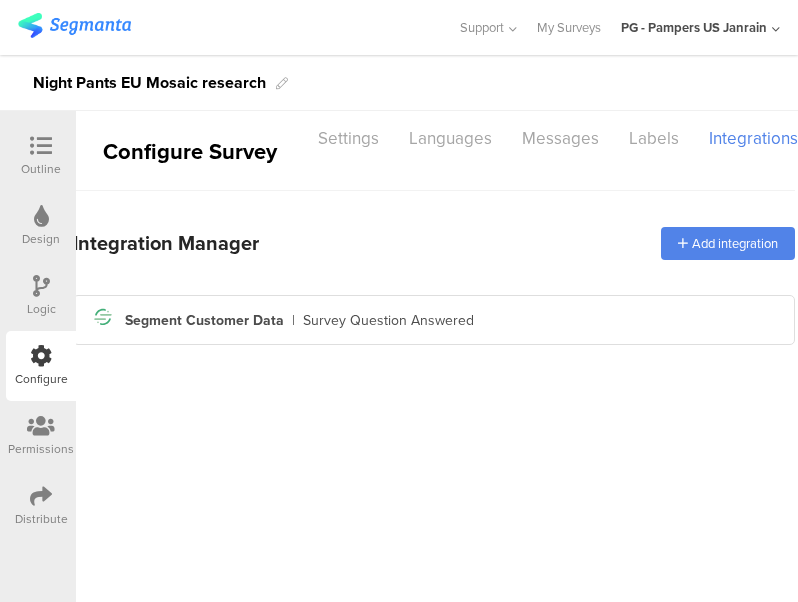 click on "Survey Question Answered" at bounding box center [388, 320] 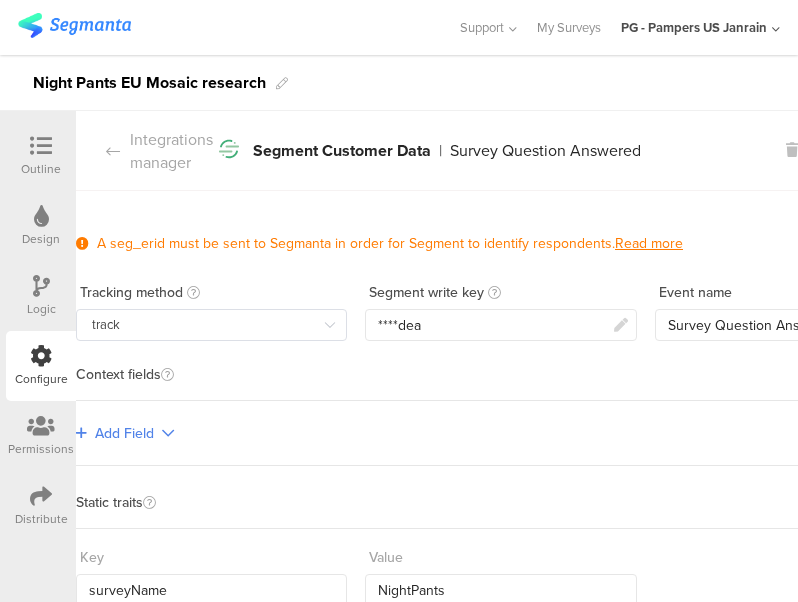 scroll, scrollTop: 0, scrollLeft: 1, axis: horizontal 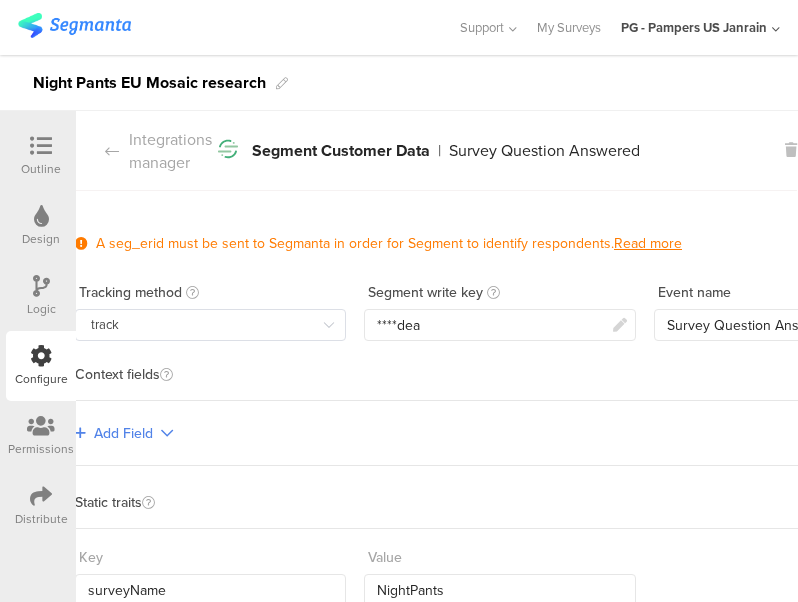 click on "****dea" at bounding box center (499, 325) 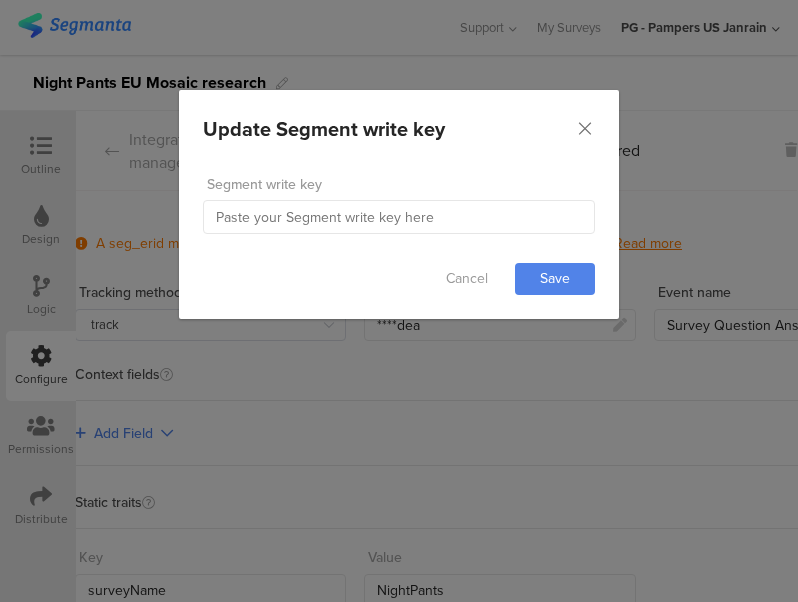 click on "Cancel" at bounding box center [467, 279] 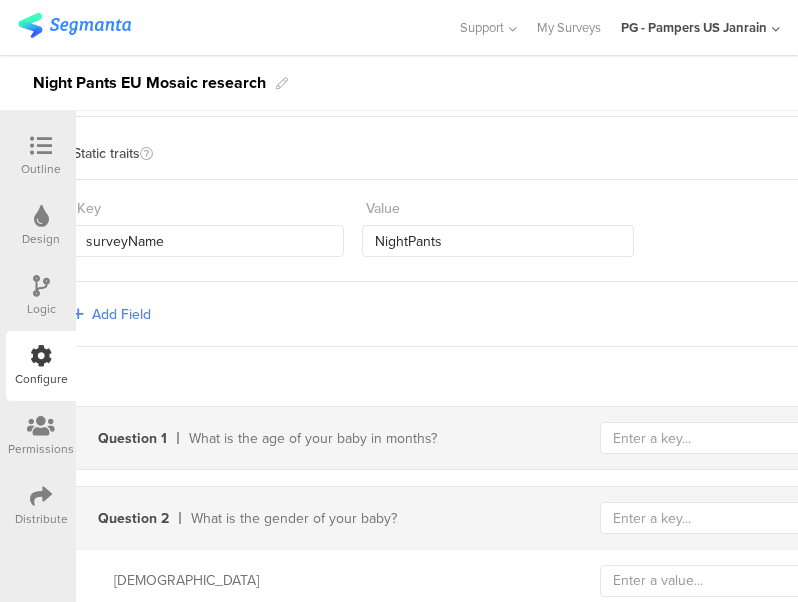 scroll, scrollTop: 349, scrollLeft: 0, axis: vertical 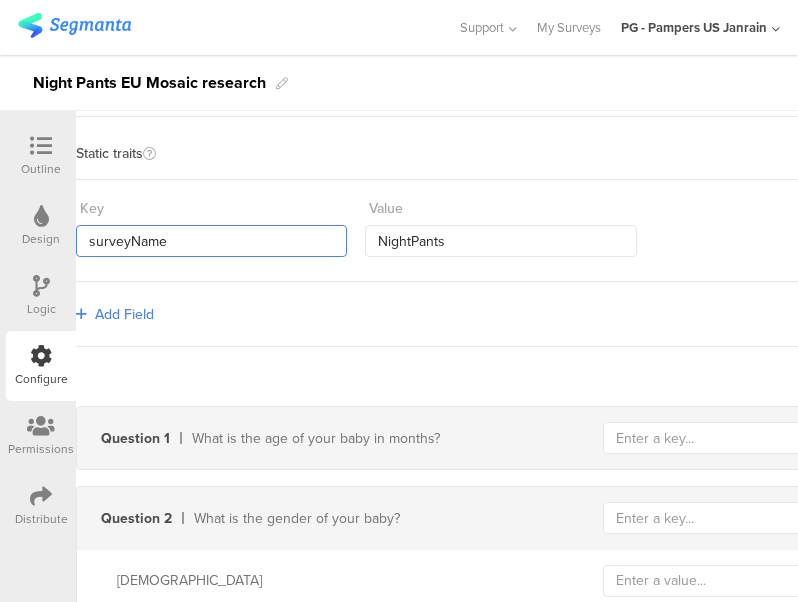 click on "surveyName" at bounding box center (211, 241) 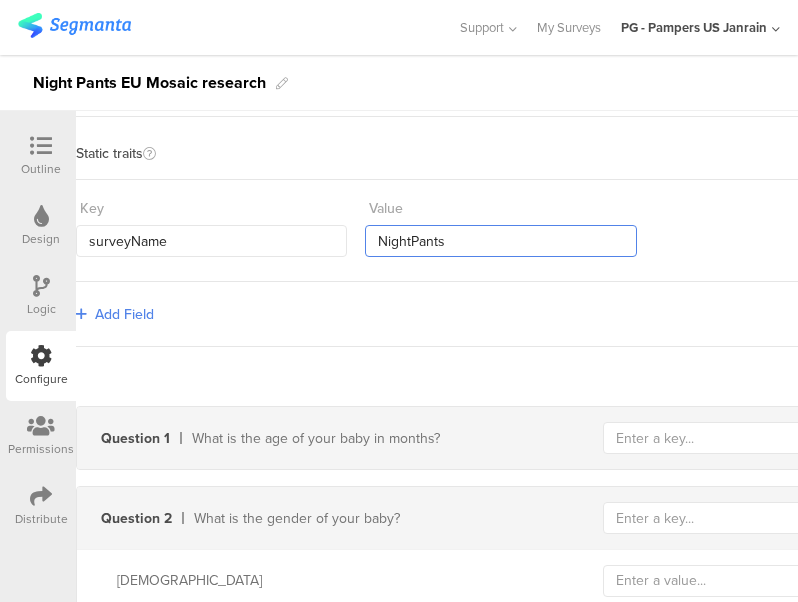 click on "NightPants" at bounding box center [500, 241] 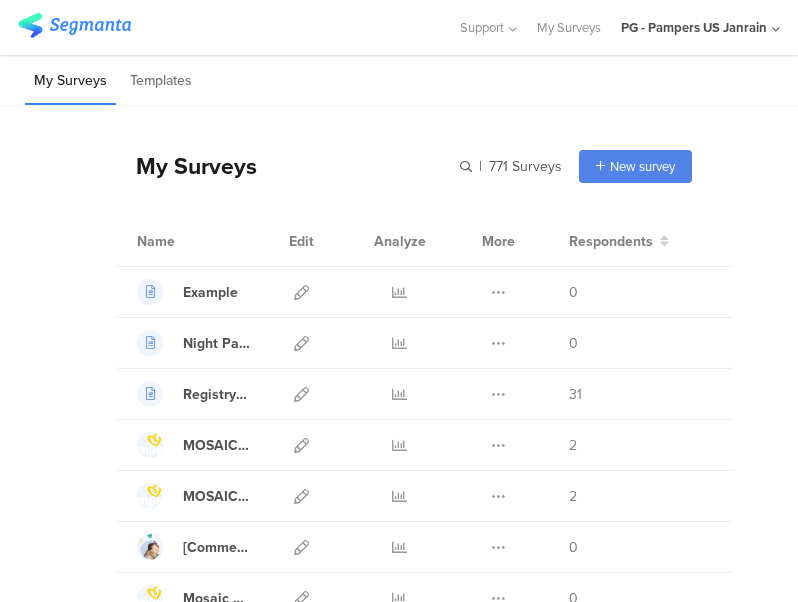 scroll, scrollTop: 0, scrollLeft: 0, axis: both 